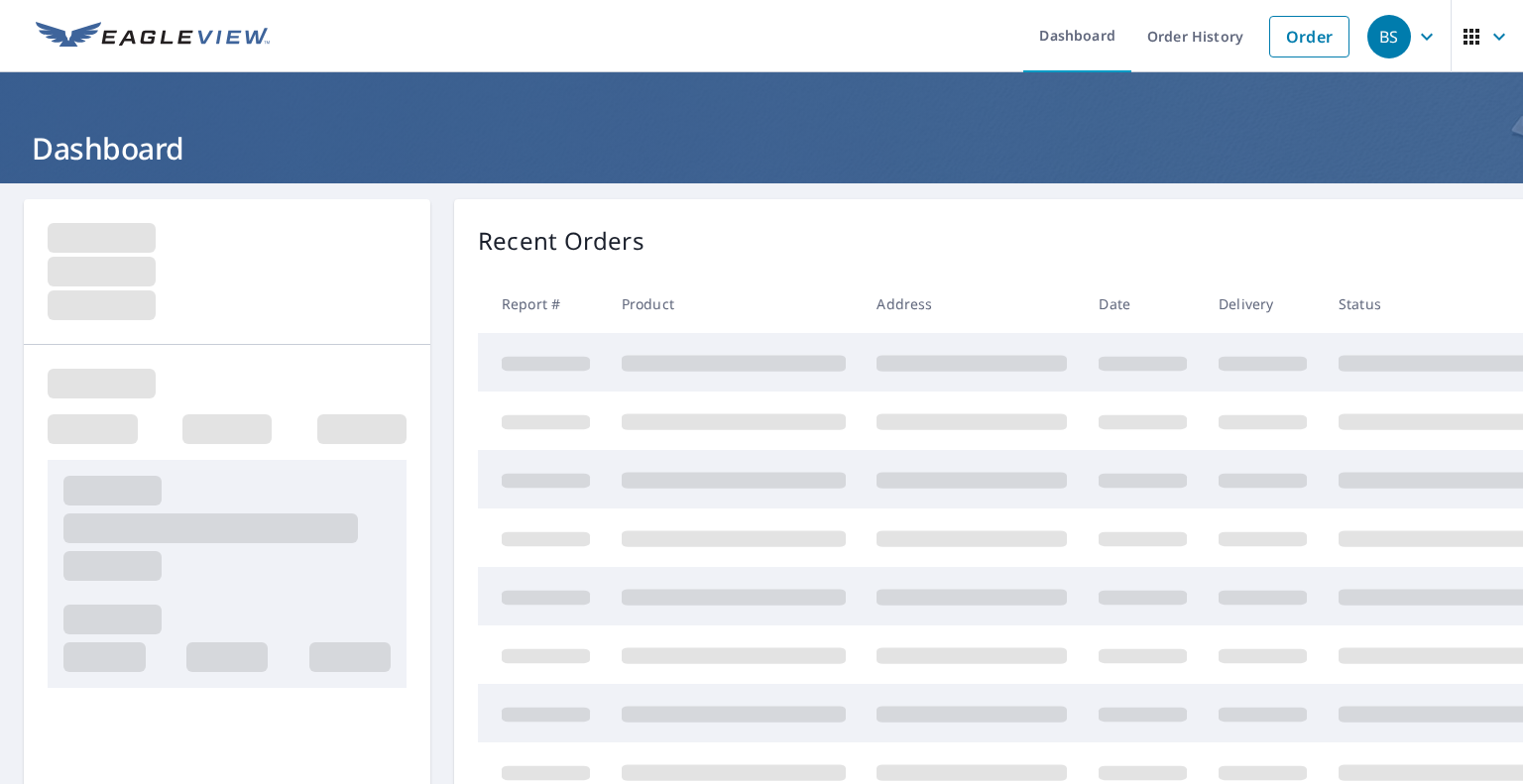 scroll, scrollTop: 0, scrollLeft: 0, axis: both 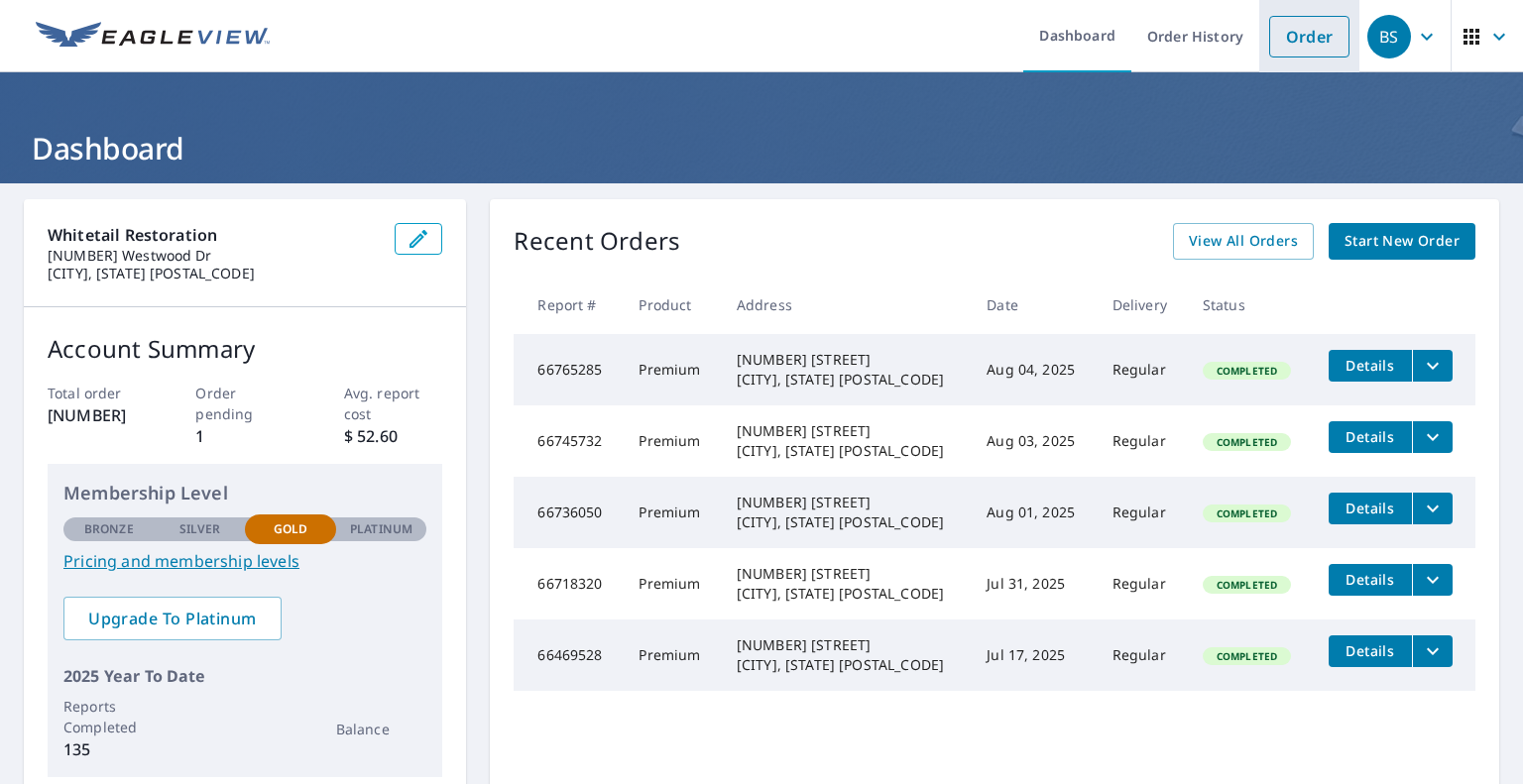 click on "Order" at bounding box center (1309, 37) 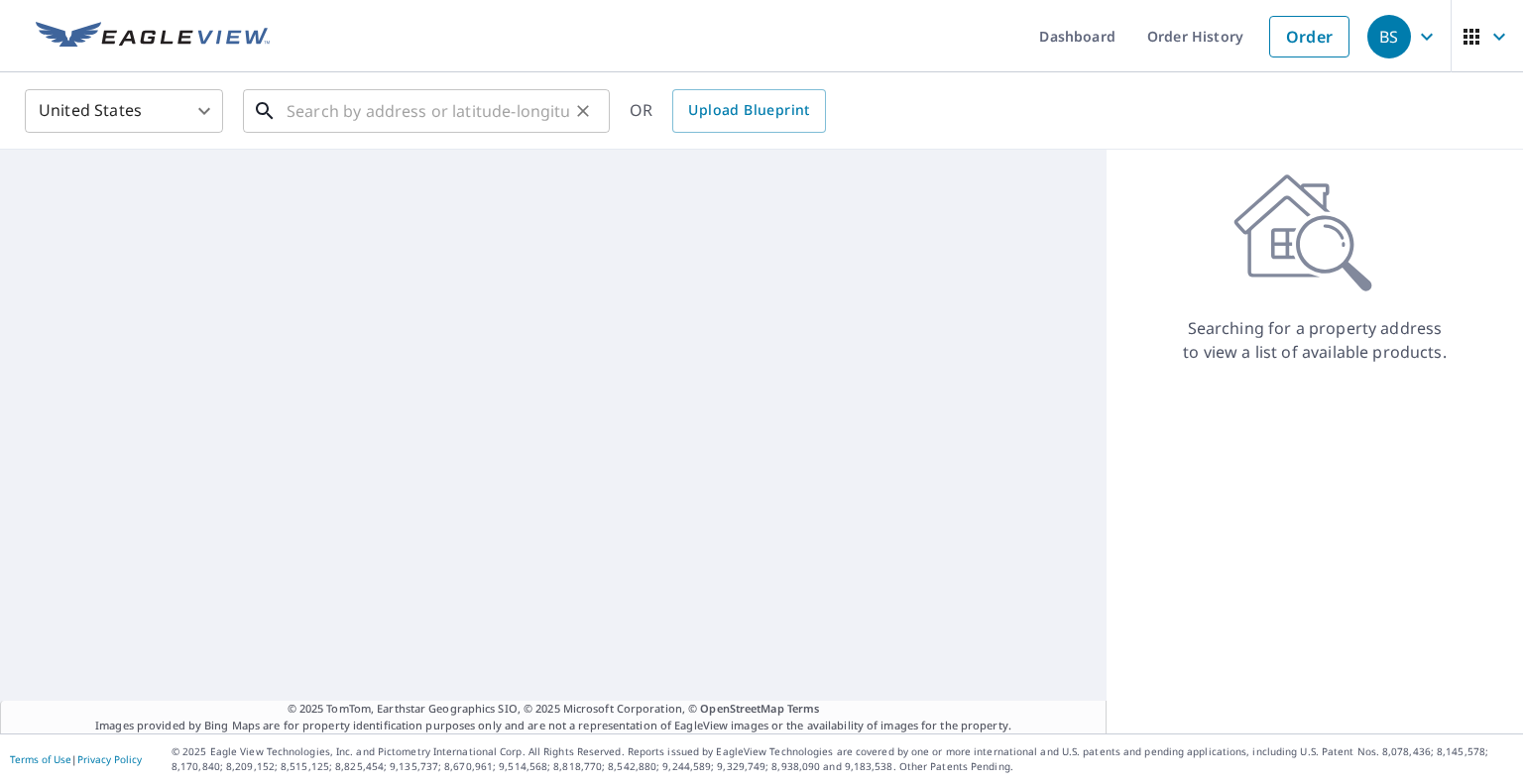 click at bounding box center [427, 111] 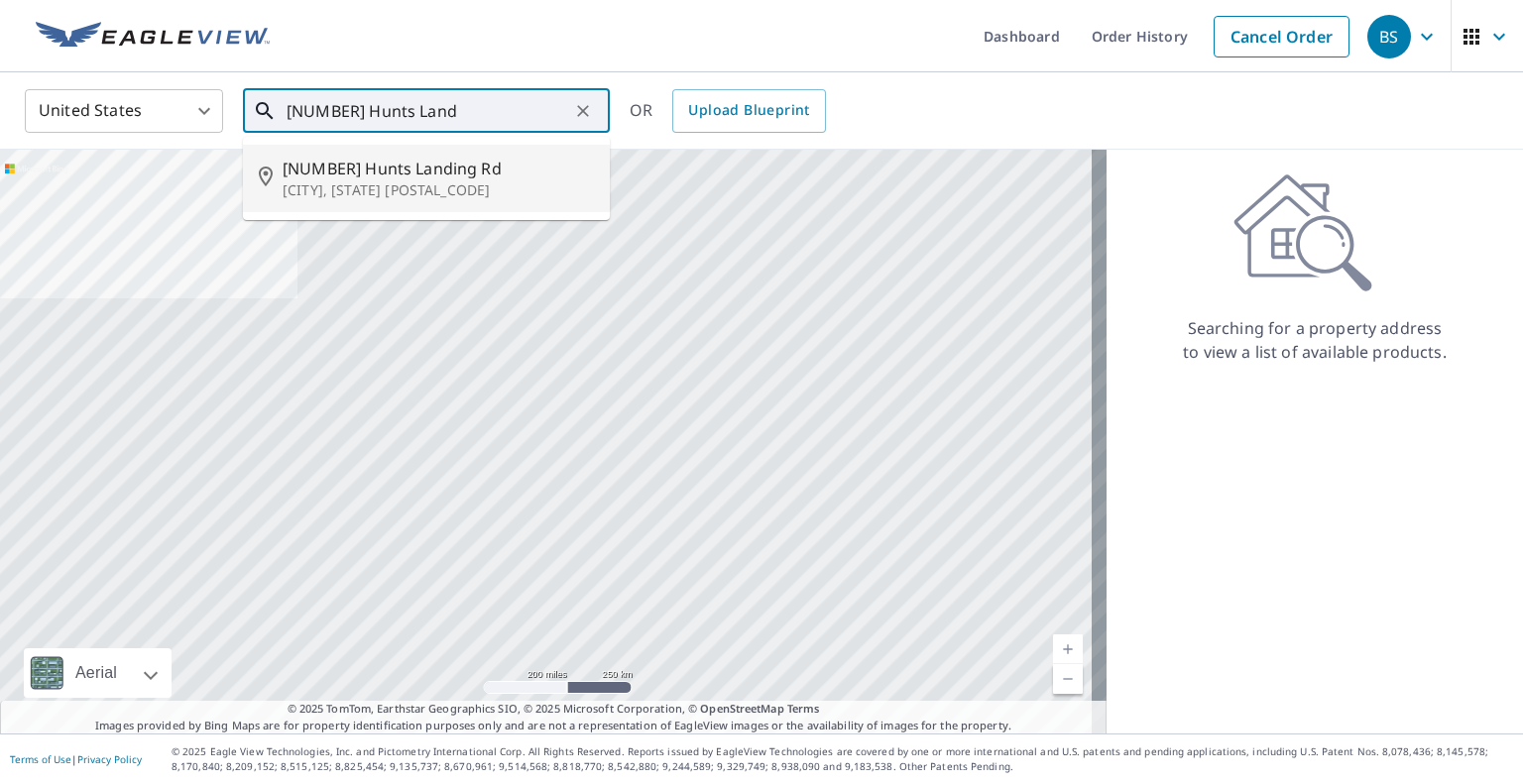 click on "[NUMBER] Hunts Landing Rd" at bounding box center [438, 168] 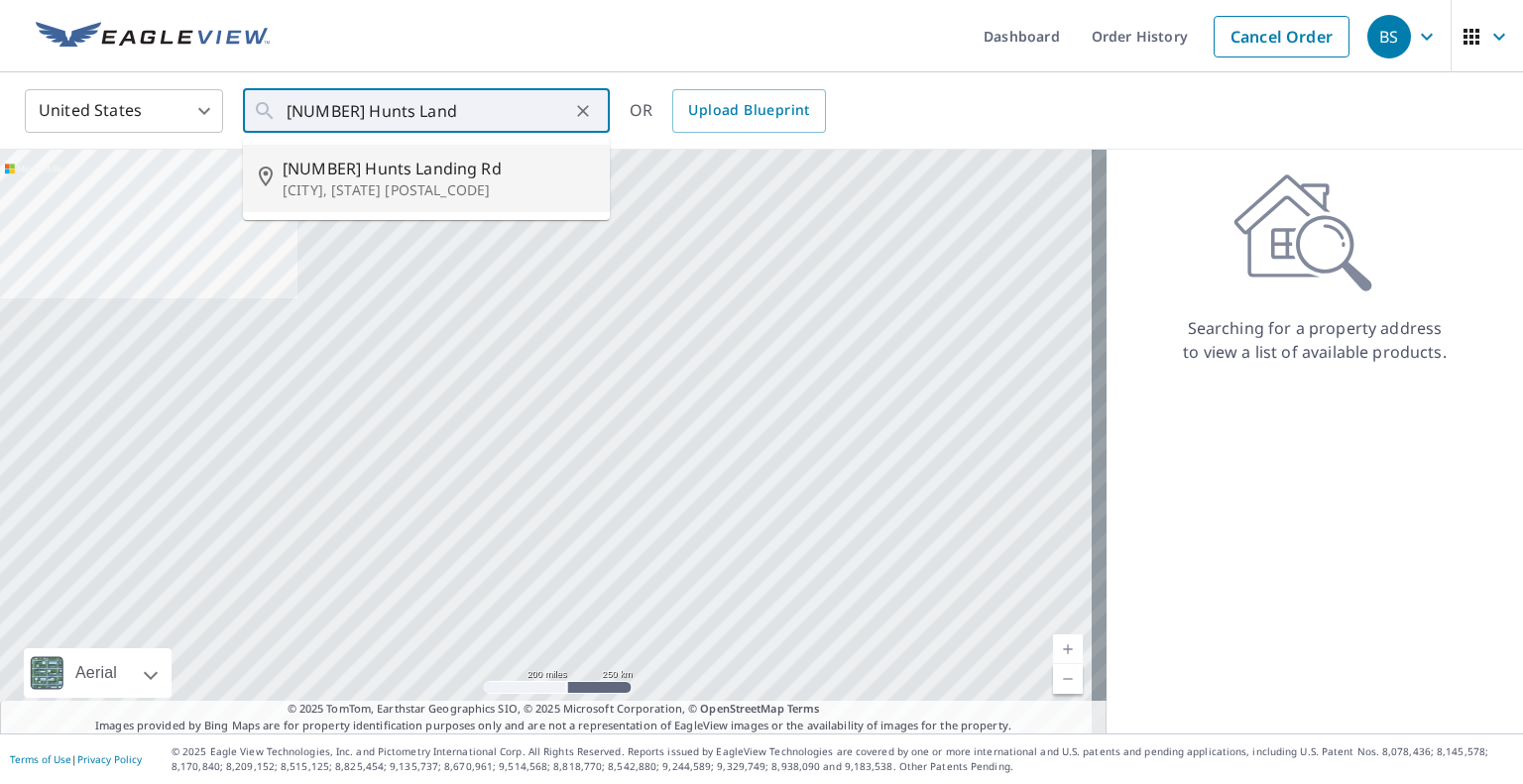 type on "[NUMBER] Hunts Landing Rd [CITY], [STATE] [POSTAL_CODE]" 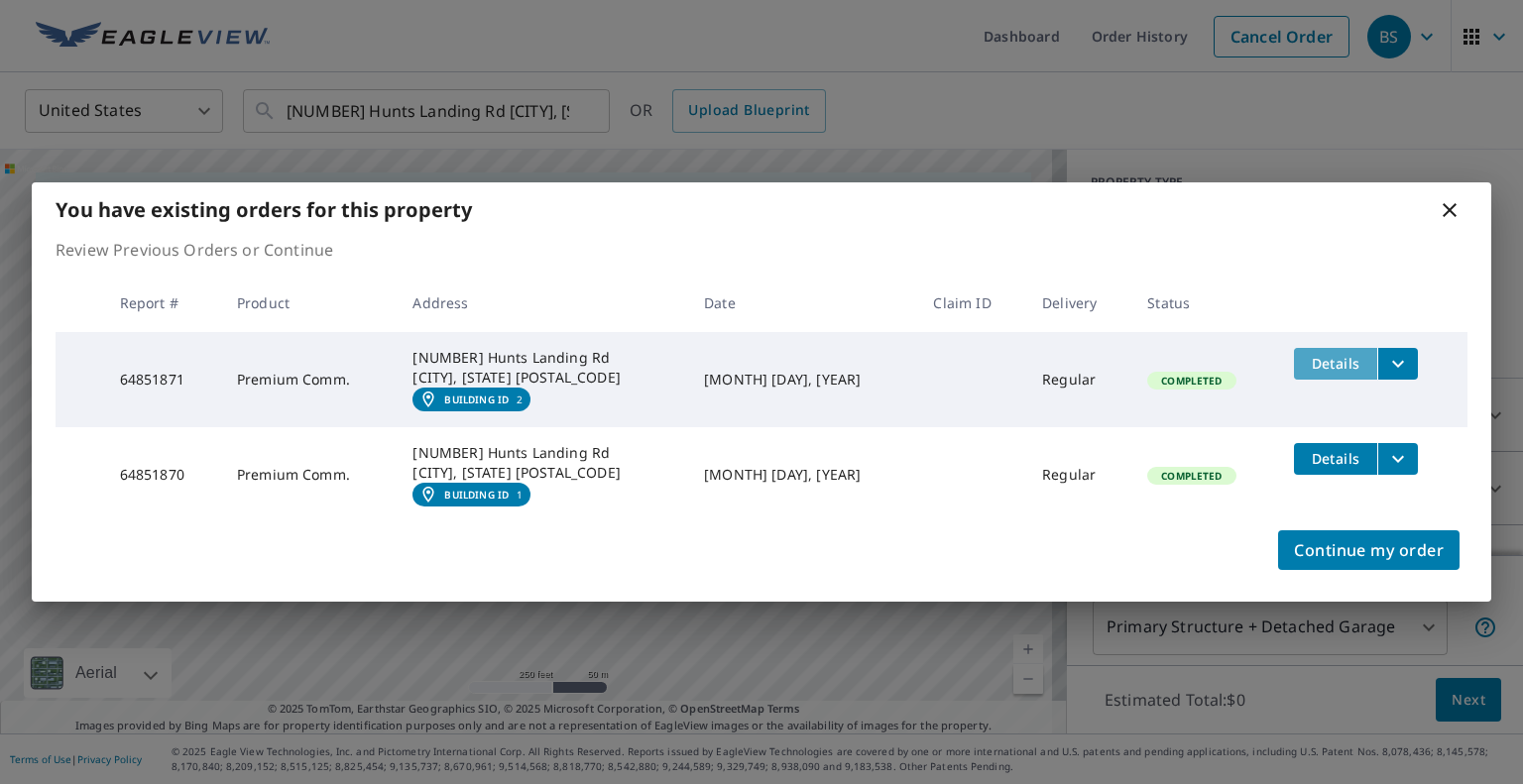 click on "Details" at bounding box center (1336, 363) 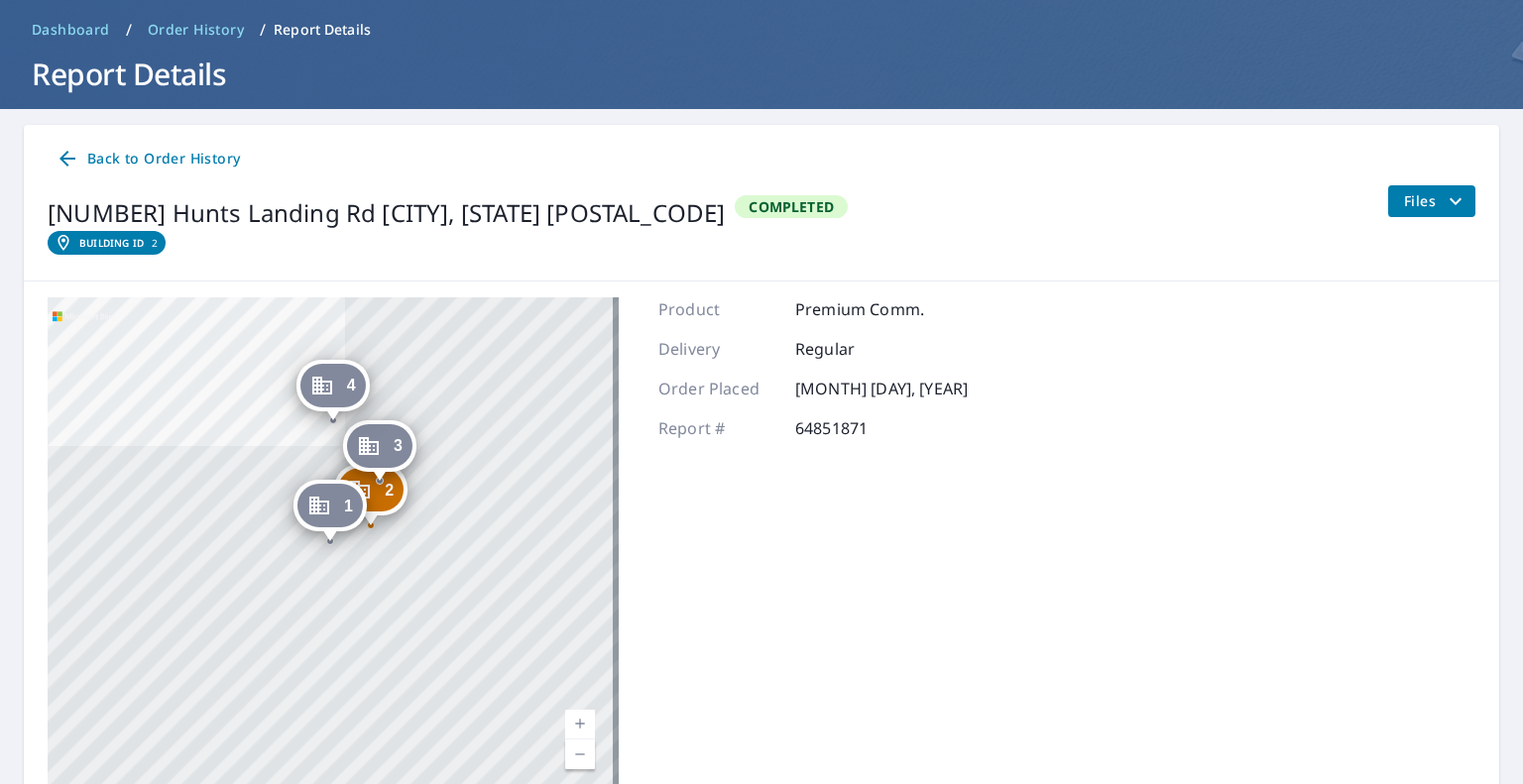scroll, scrollTop: 107, scrollLeft: 0, axis: vertical 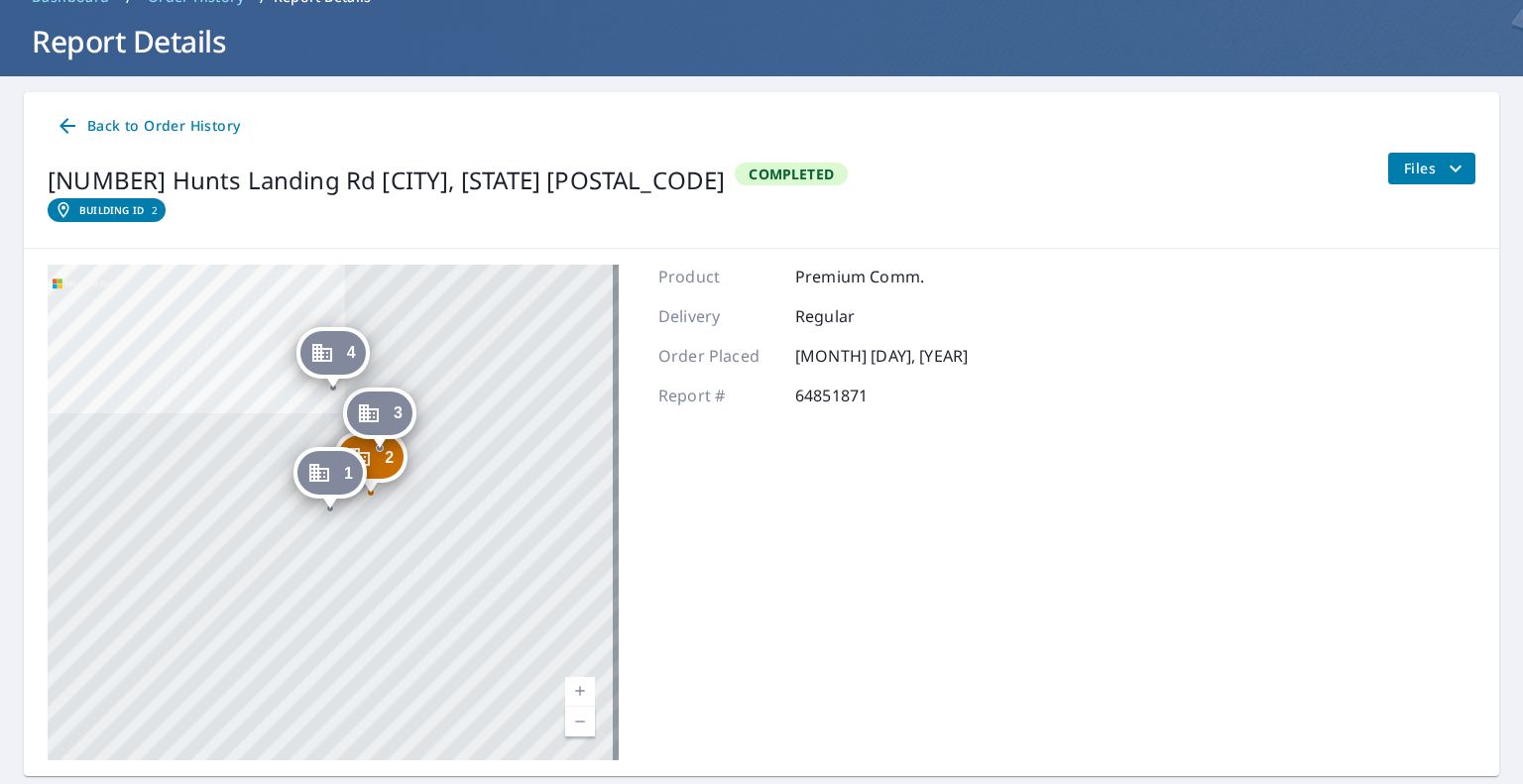 click at bounding box center [580, 692] 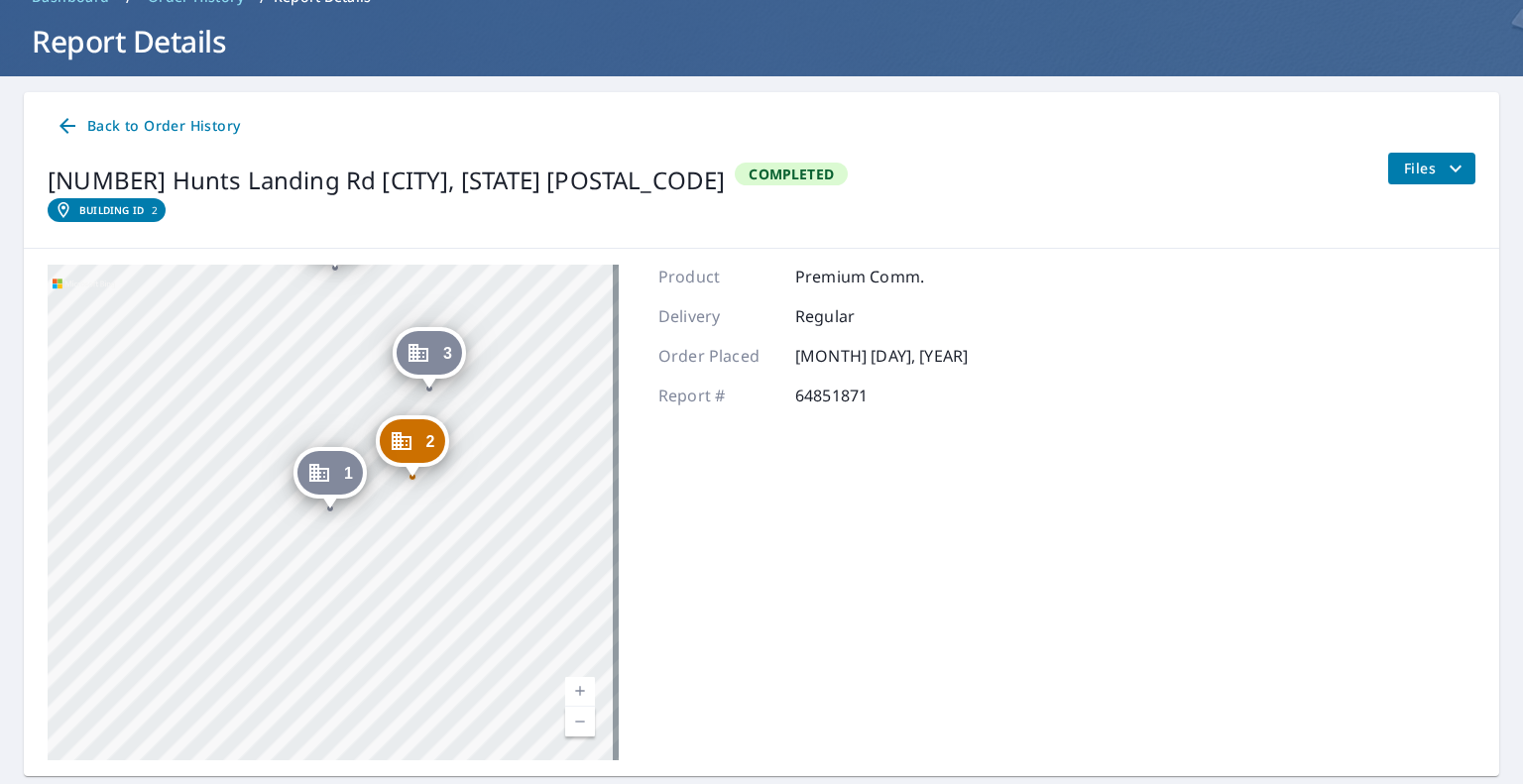 click at bounding box center (580, 692) 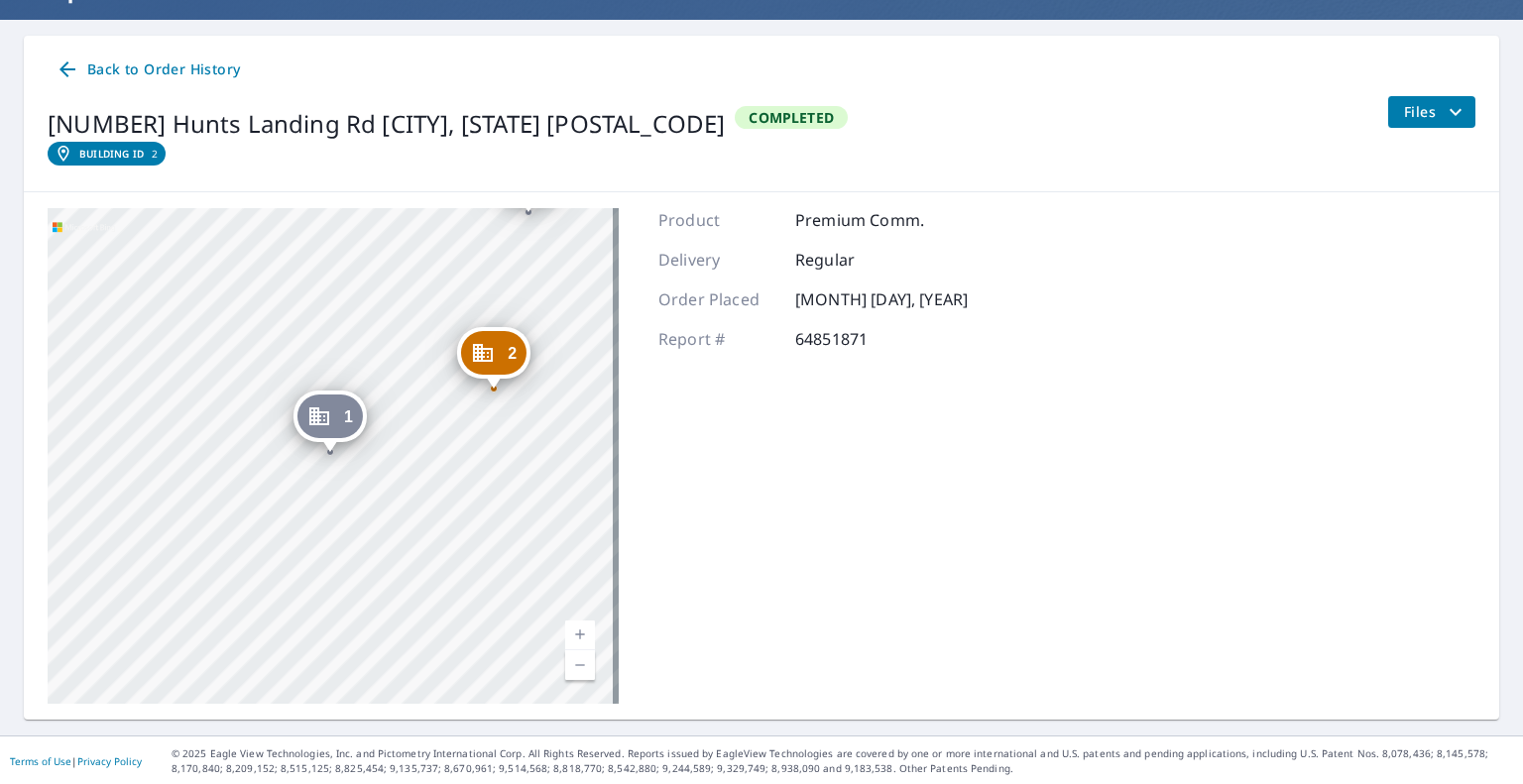scroll, scrollTop: 164, scrollLeft: 0, axis: vertical 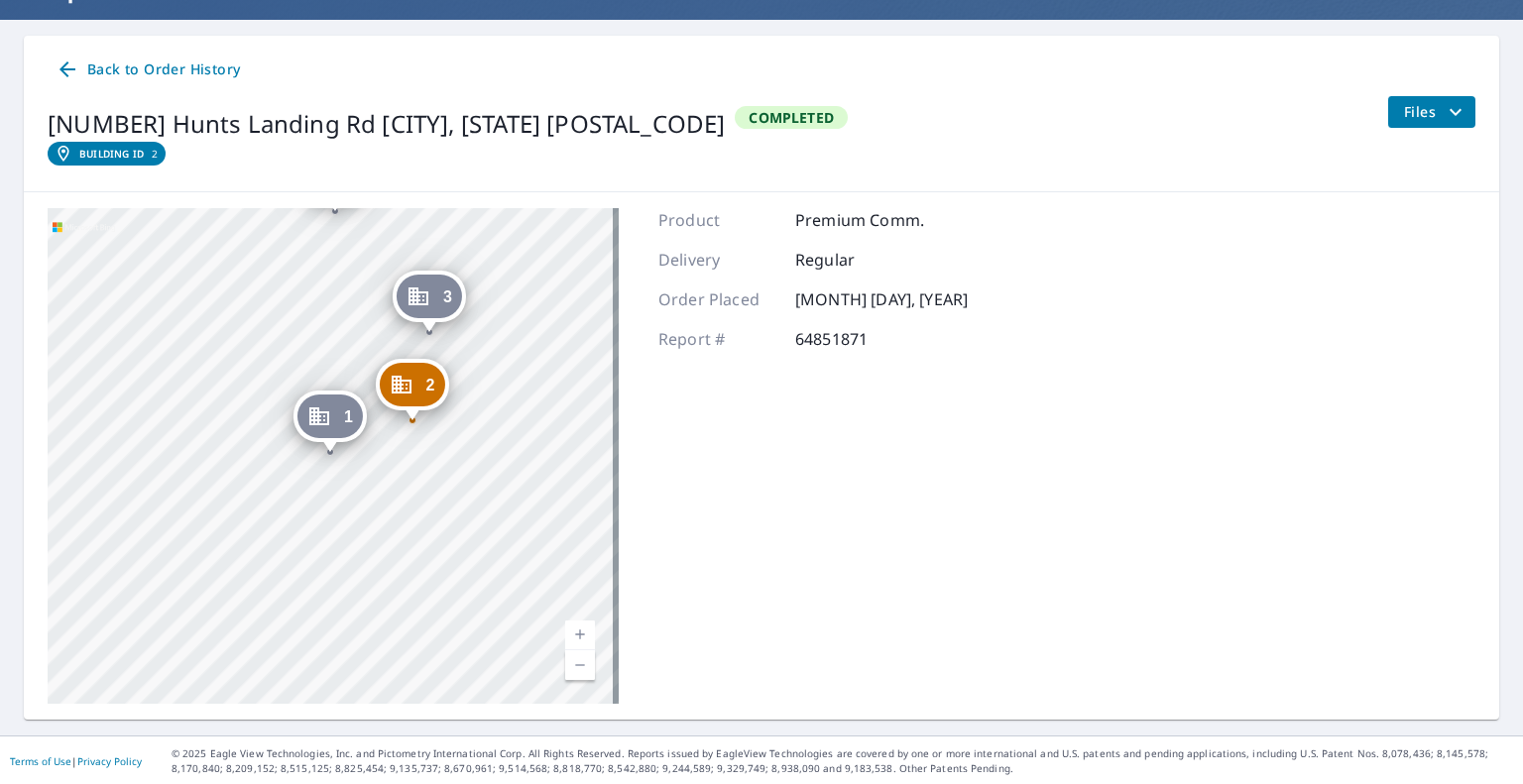 click 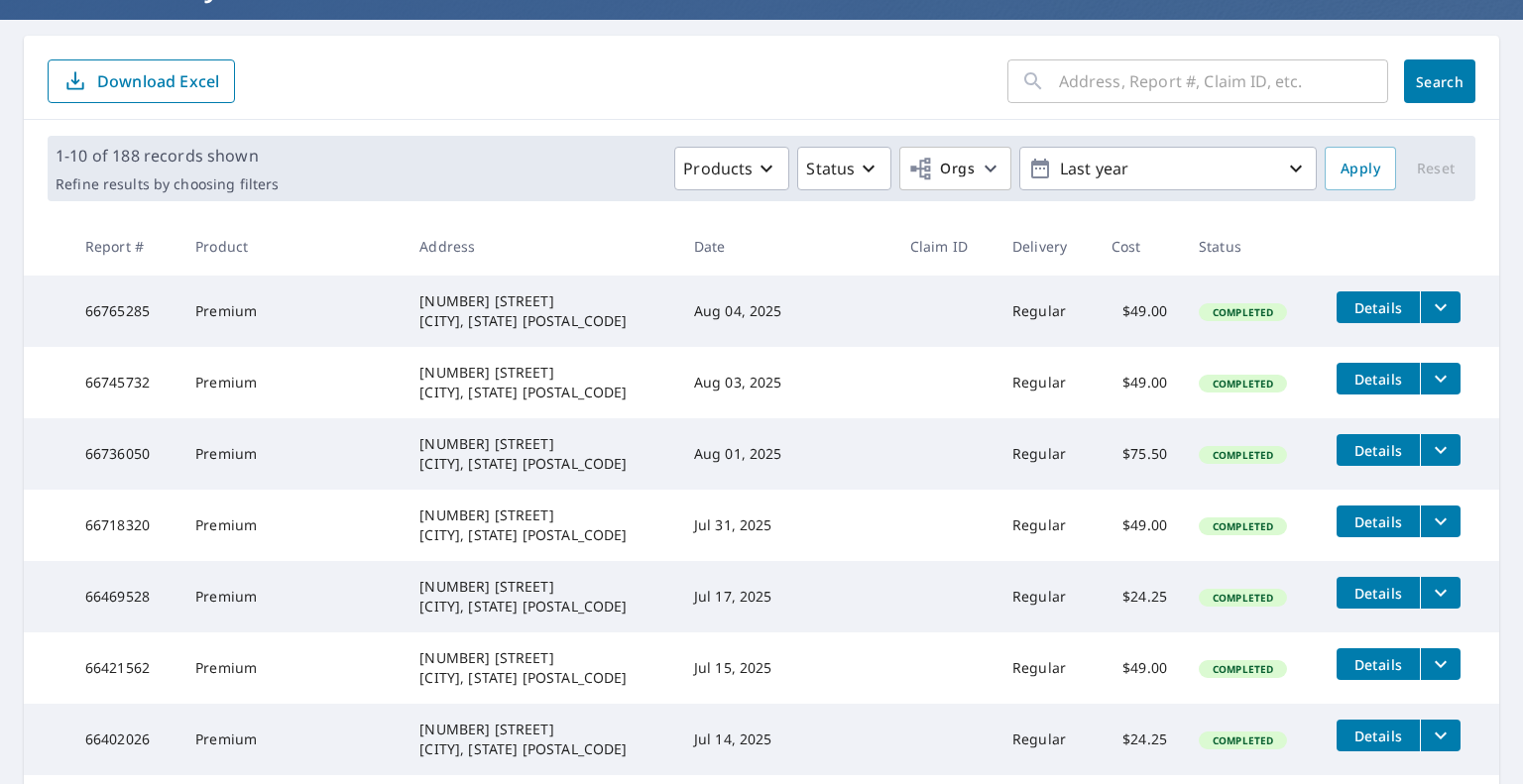 scroll, scrollTop: 0, scrollLeft: 0, axis: both 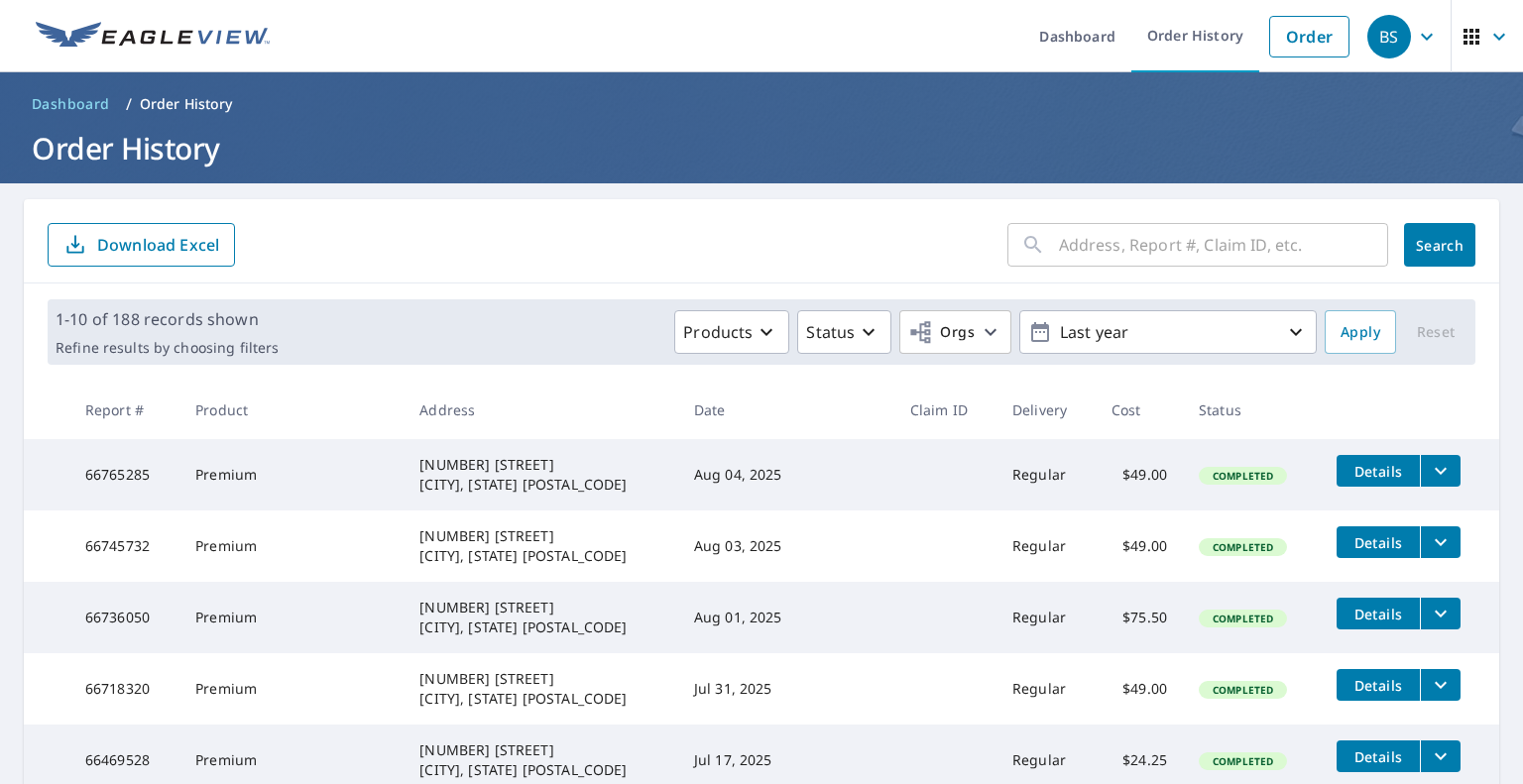 click at bounding box center [1224, 245] 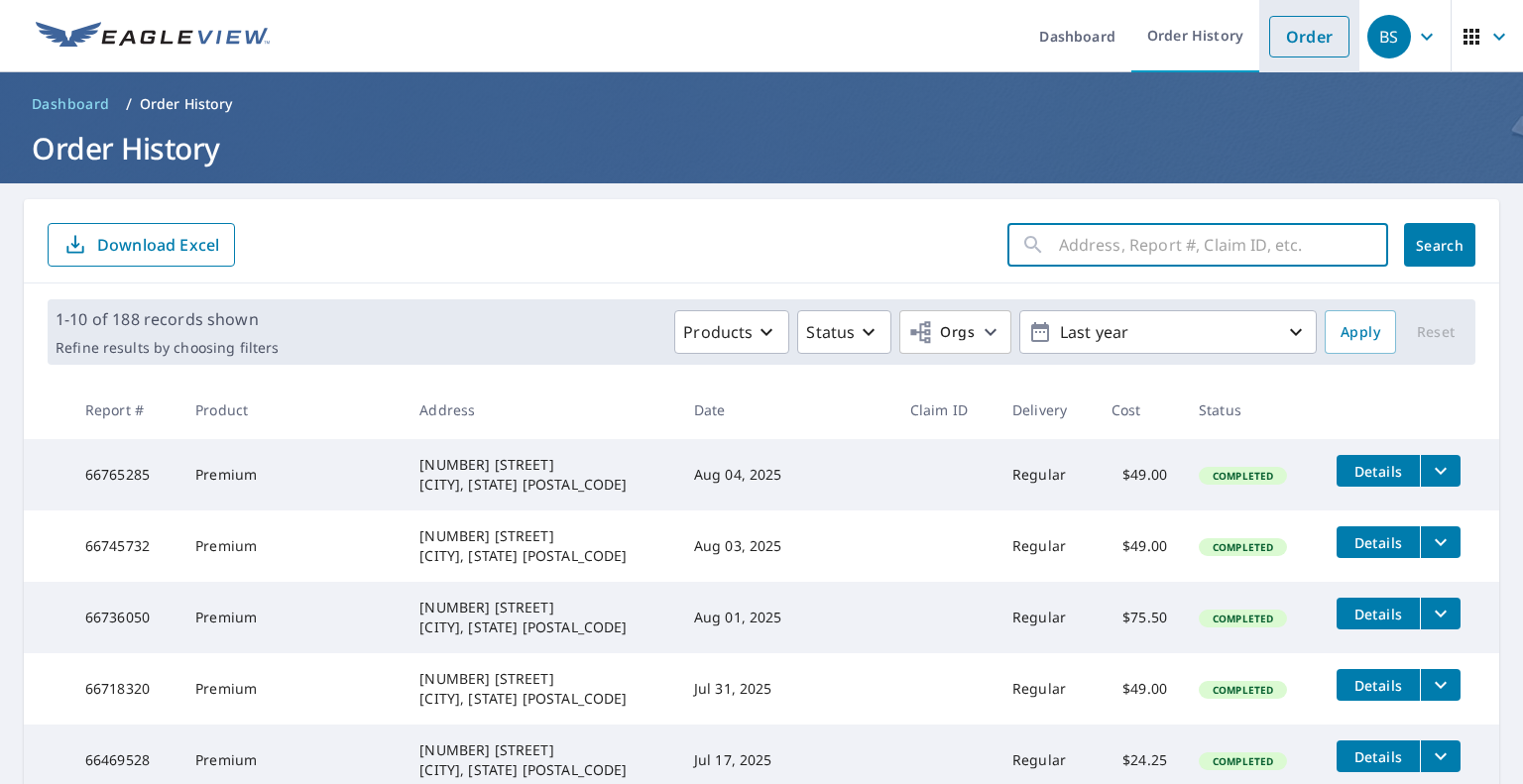 click on "Order" at bounding box center [1309, 37] 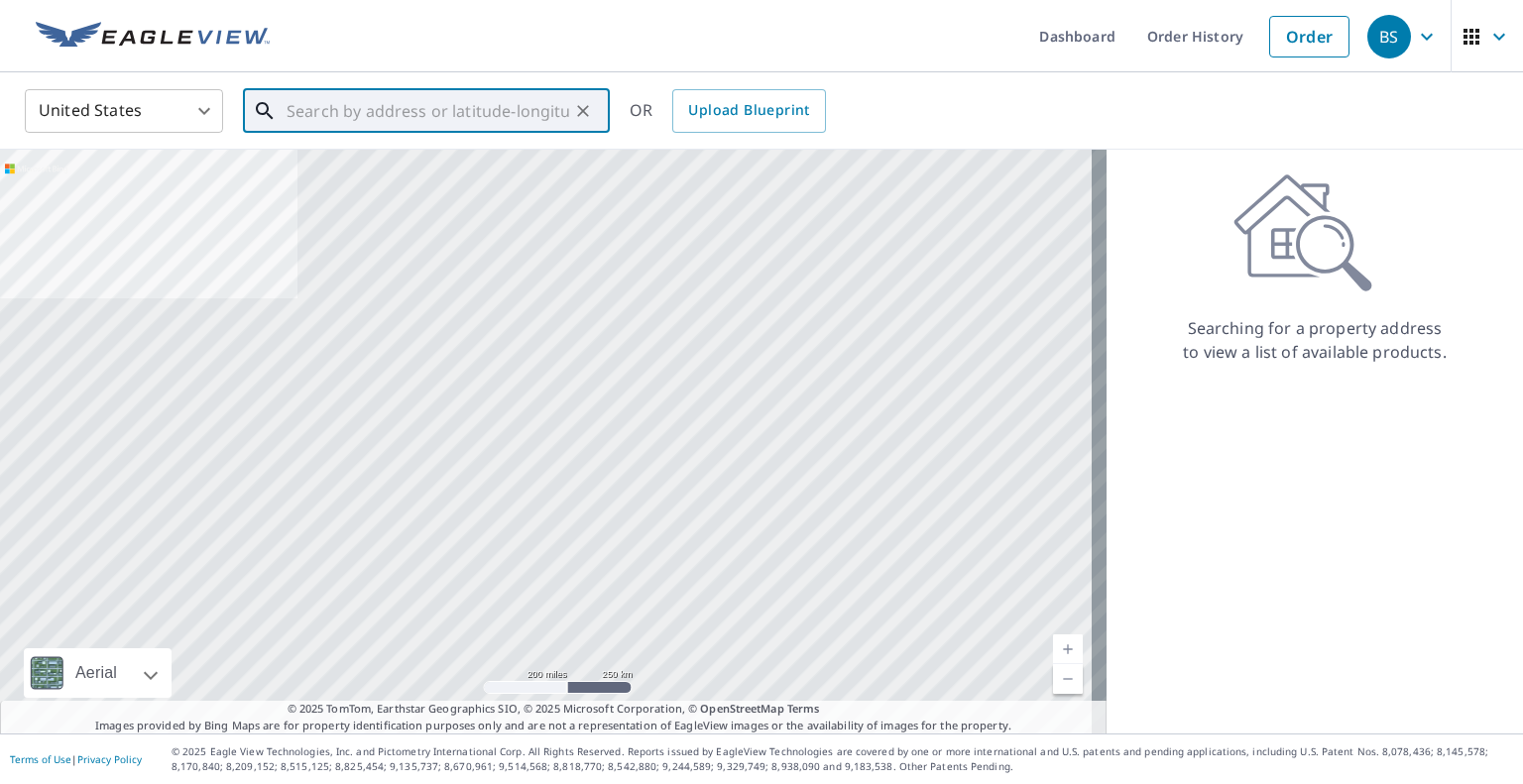 click at bounding box center (427, 111) 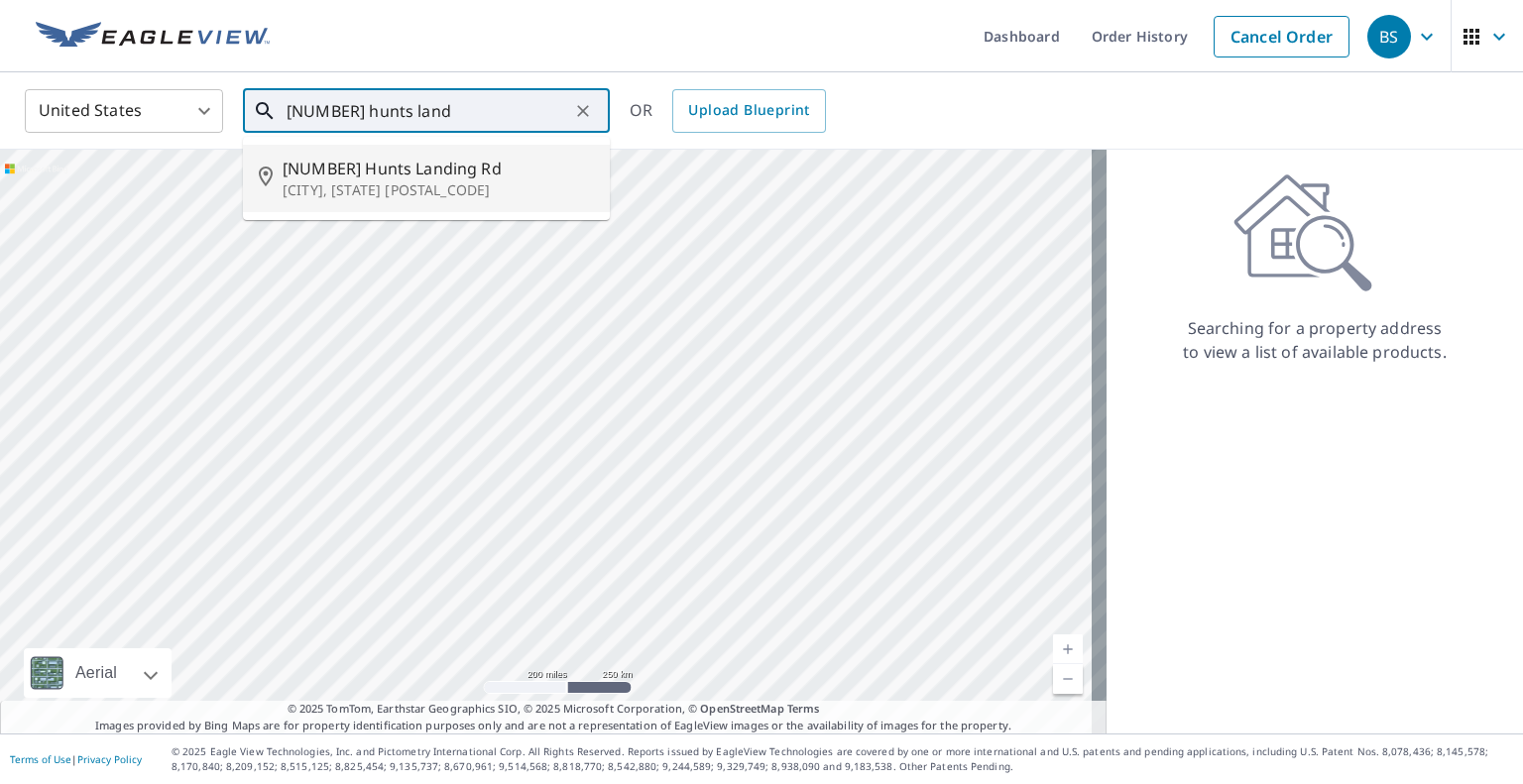click on "[NUMBER] Hunts Landing Rd" at bounding box center (438, 168) 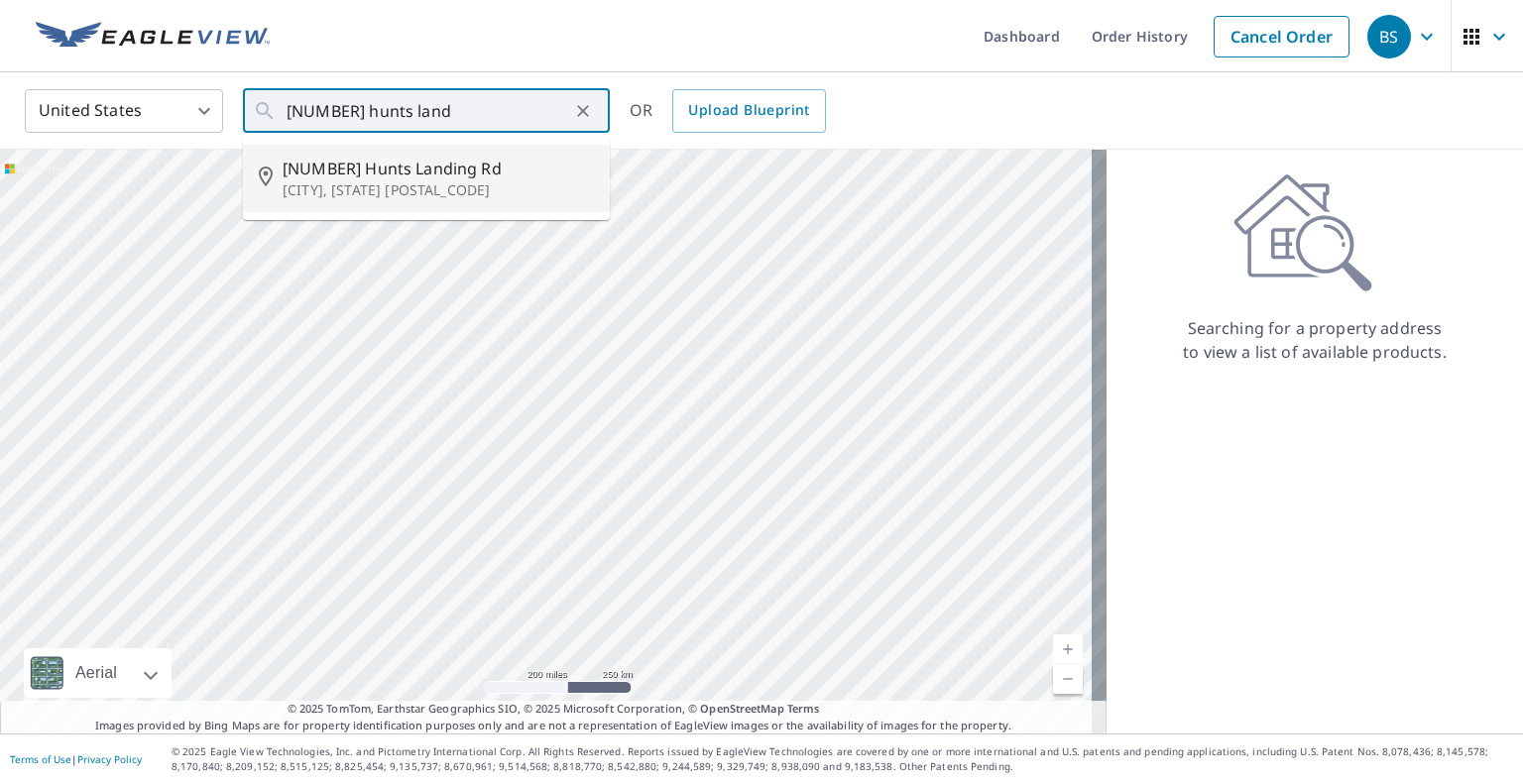 type on "[NUMBER] Hunts Landing Rd [CITY], [STATE] [POSTAL_CODE]" 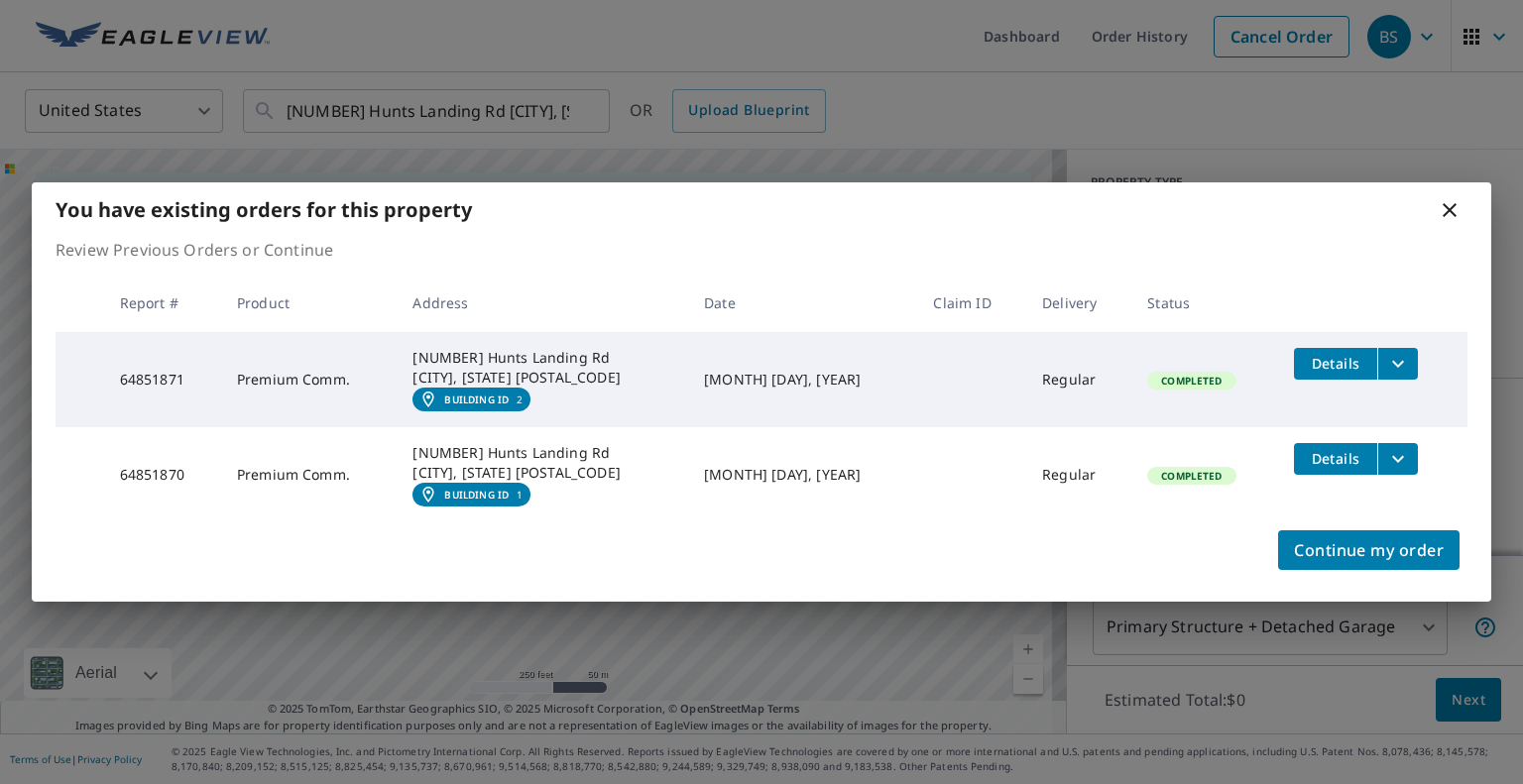 click on "You have existing orders for this property Review Previous Orders or Continue Report # Product Address Date Claim ID Delivery Status 64851871 Premium Comm. [NUMBER] Hunts Landing Rd
[CITY], [STATE] [POSTAL_CODE] Building ID 2 [MONTH] [DAY], [YEAR] Regular Completed Details 64851870 Premium Comm. [NUMBER] Hunts Landing Rd
[CITY], [STATE] [POSTAL_CODE] Building ID 1 [MONTH] [DAY], [YEAR] Regular Completed Details Continue my order" at bounding box center (762, 392) 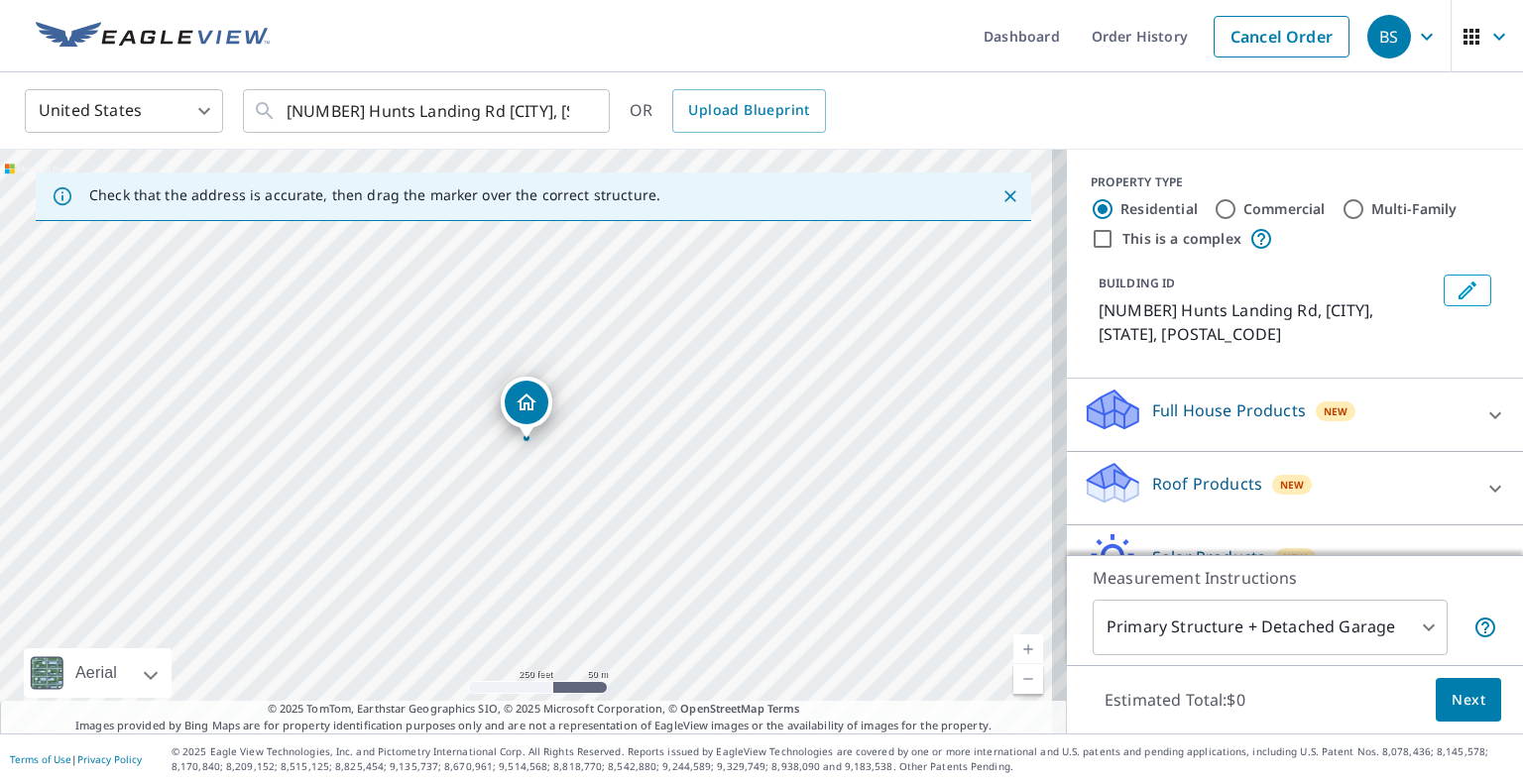 click at bounding box center [1028, 649] 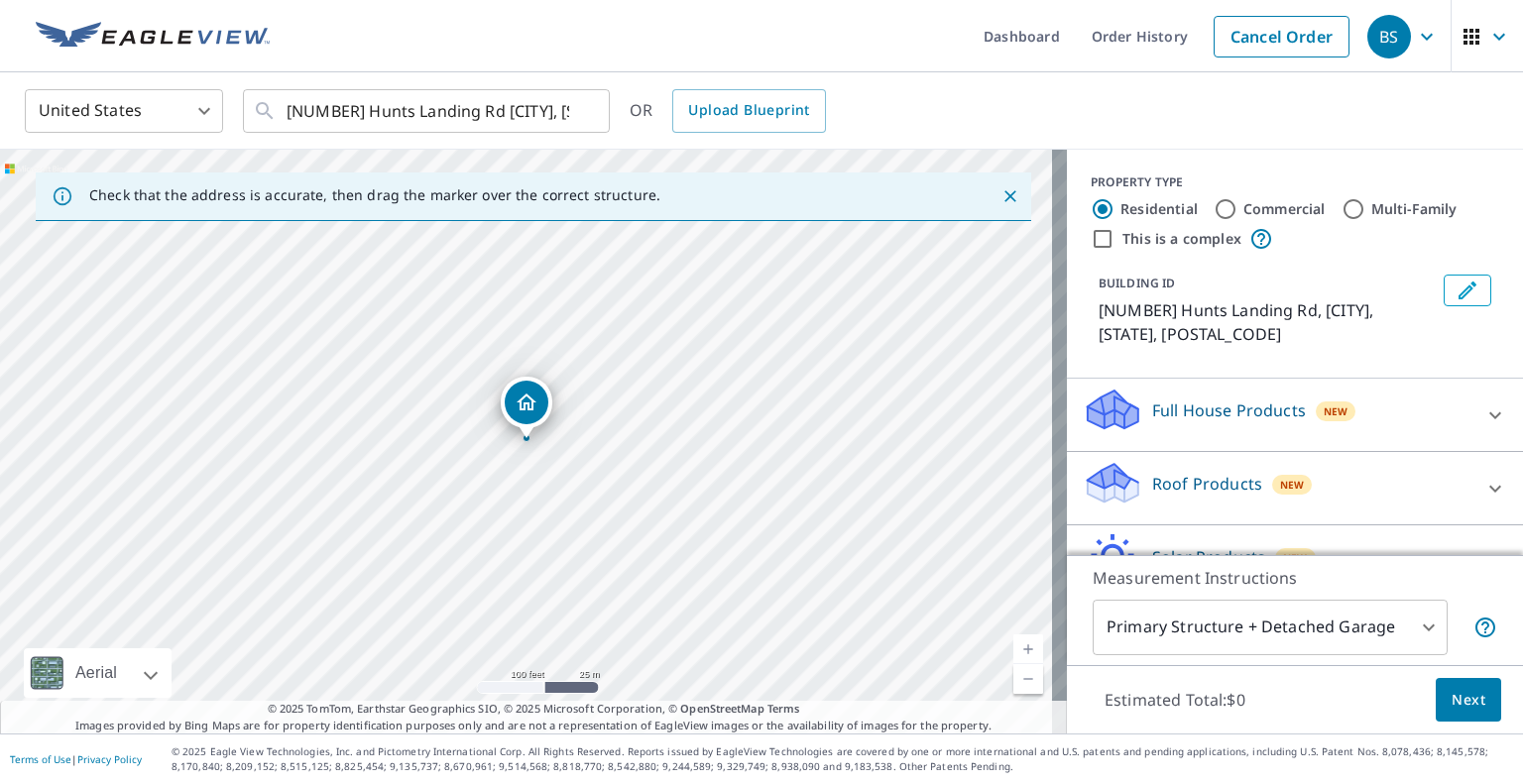 click at bounding box center [1028, 649] 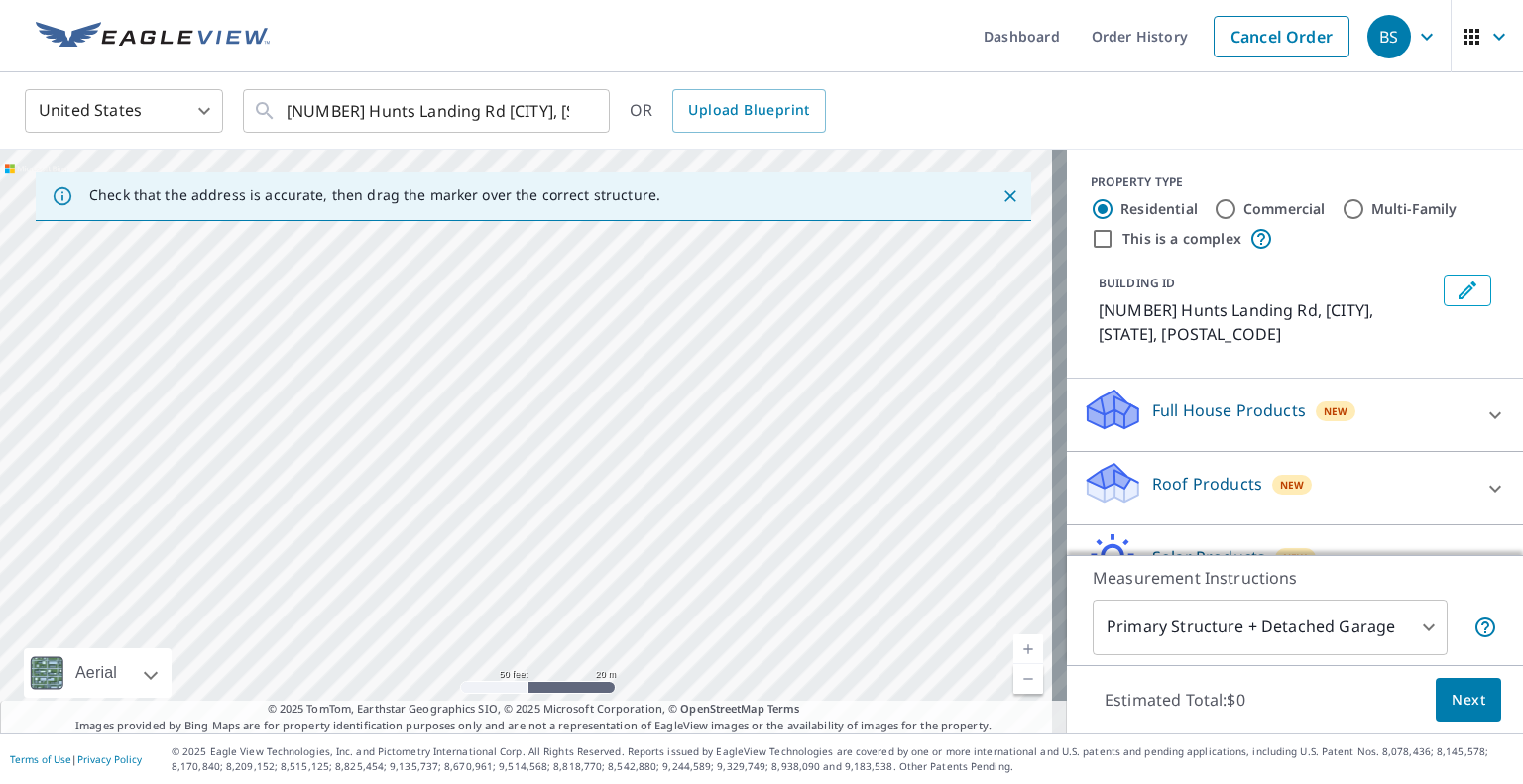 drag, startPoint x: 908, startPoint y: 315, endPoint x: 879, endPoint y: 676, distance: 362.16295 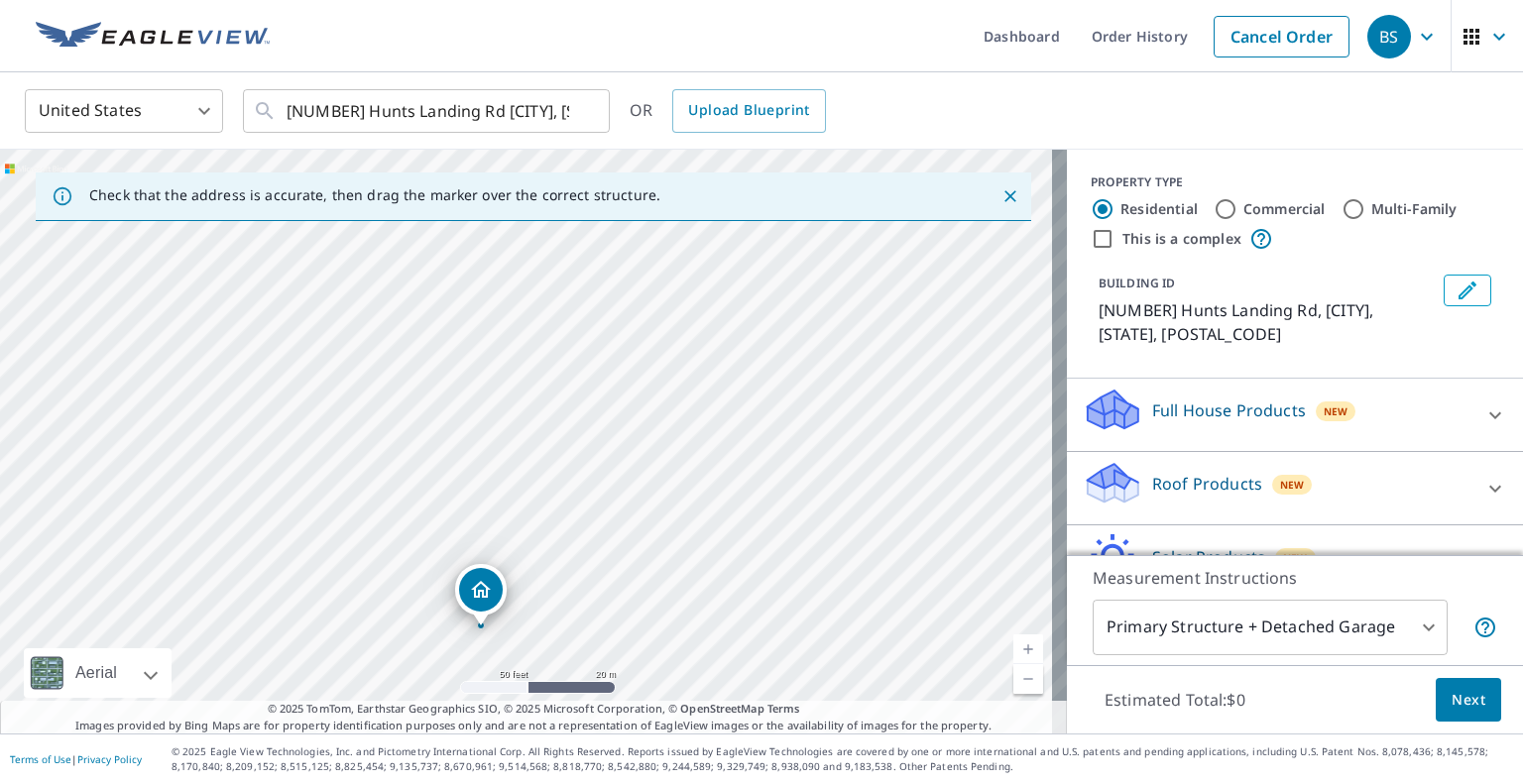 drag, startPoint x: 912, startPoint y: 397, endPoint x: 896, endPoint y: 189, distance: 208.61448 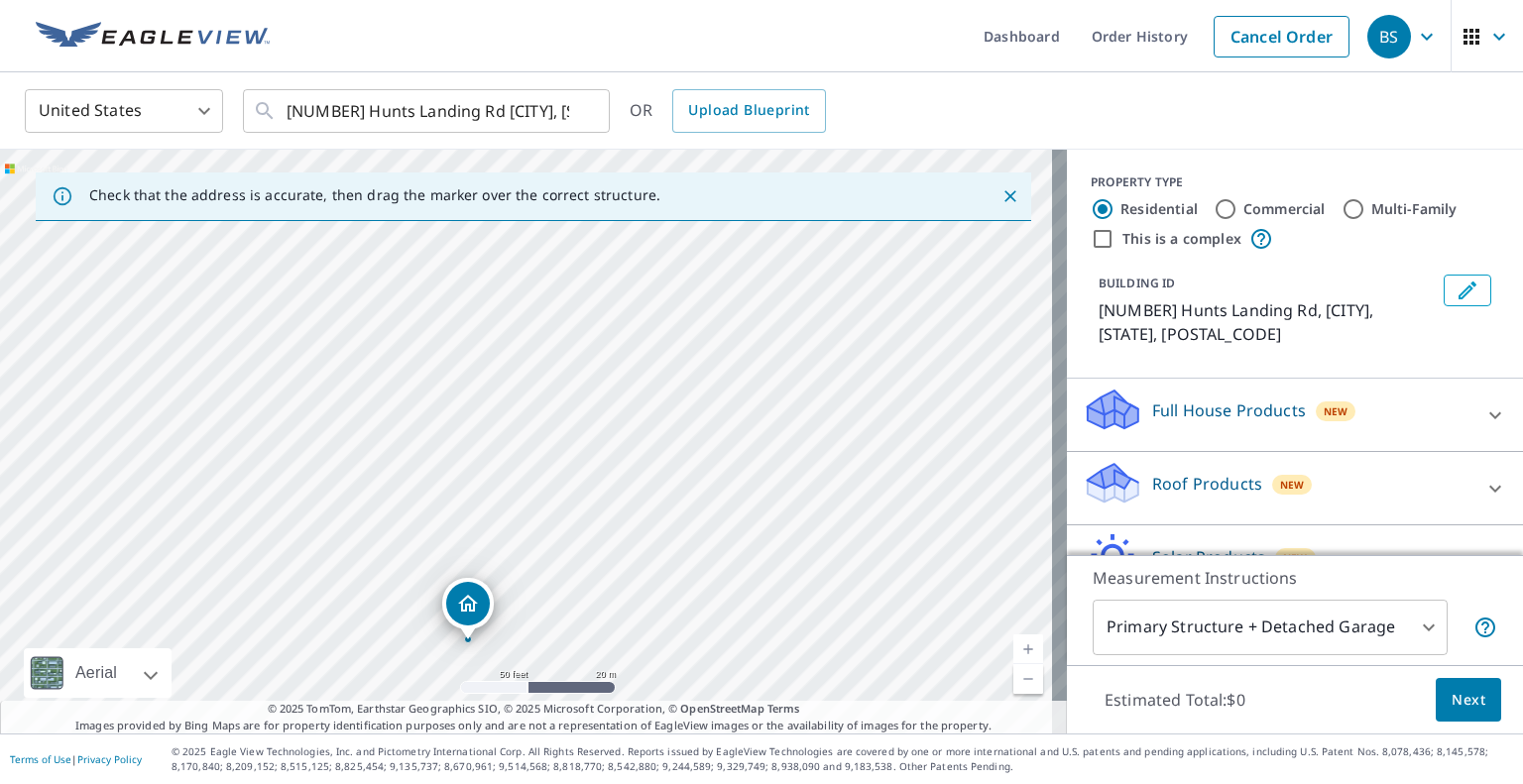 drag, startPoint x: 857, startPoint y: 343, endPoint x: 894, endPoint y: 172, distance: 174.95714 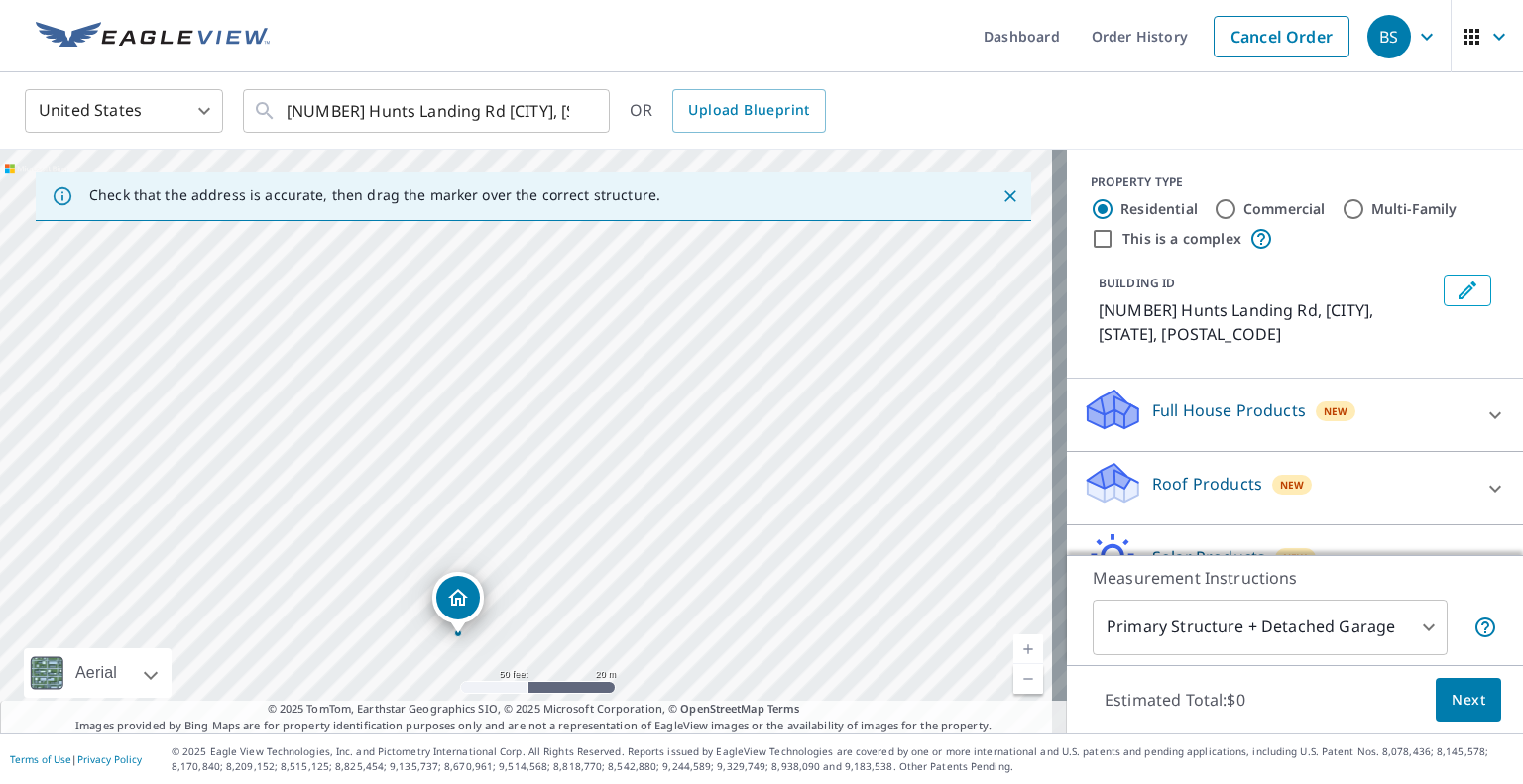 drag, startPoint x: 850, startPoint y: 352, endPoint x: 887, endPoint y: 174, distance: 181.80484 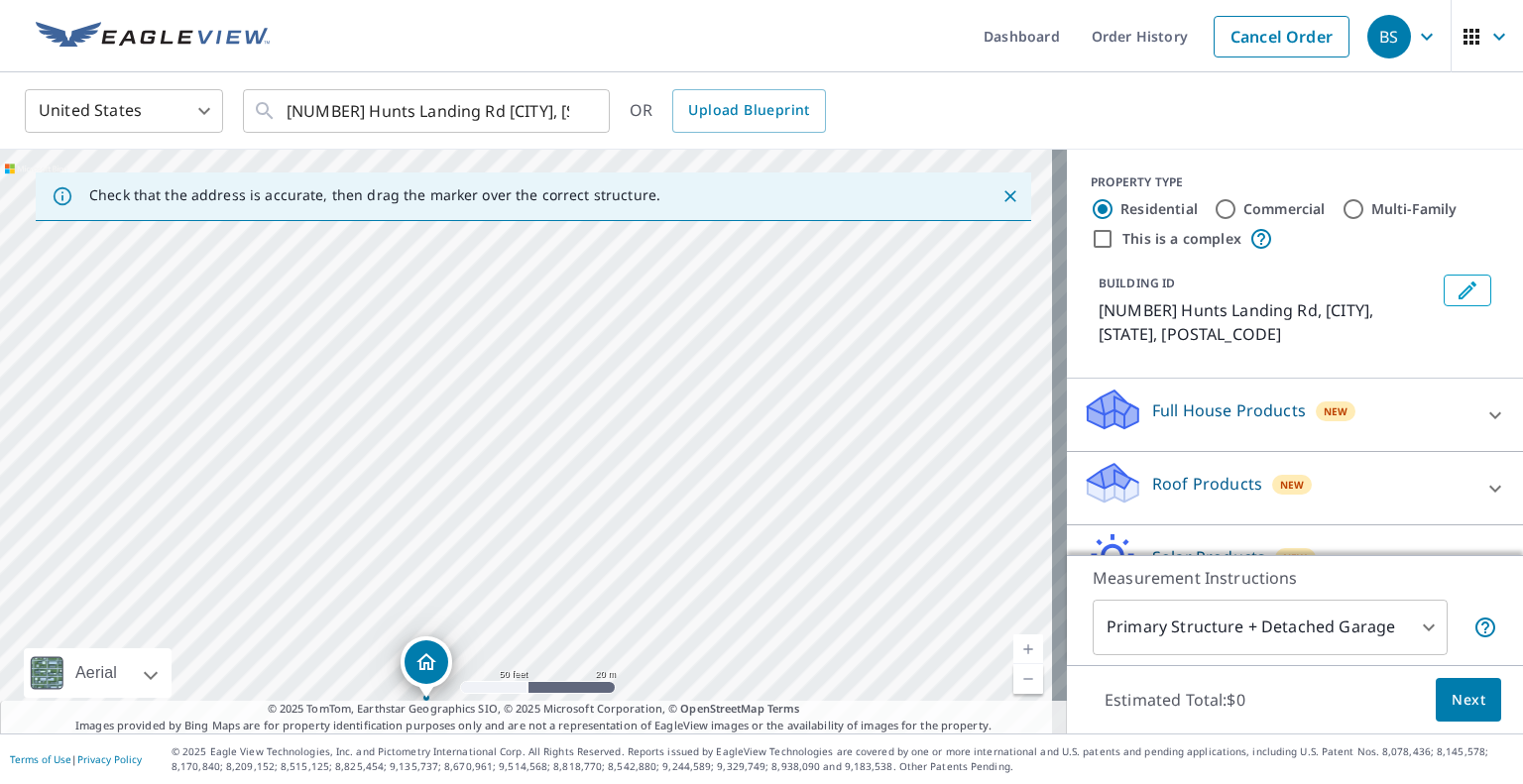 click on "[NUMBER] Hunts Landing Rd [CITY], [STATE] [POSTAL_CODE]" at bounding box center [533, 441] 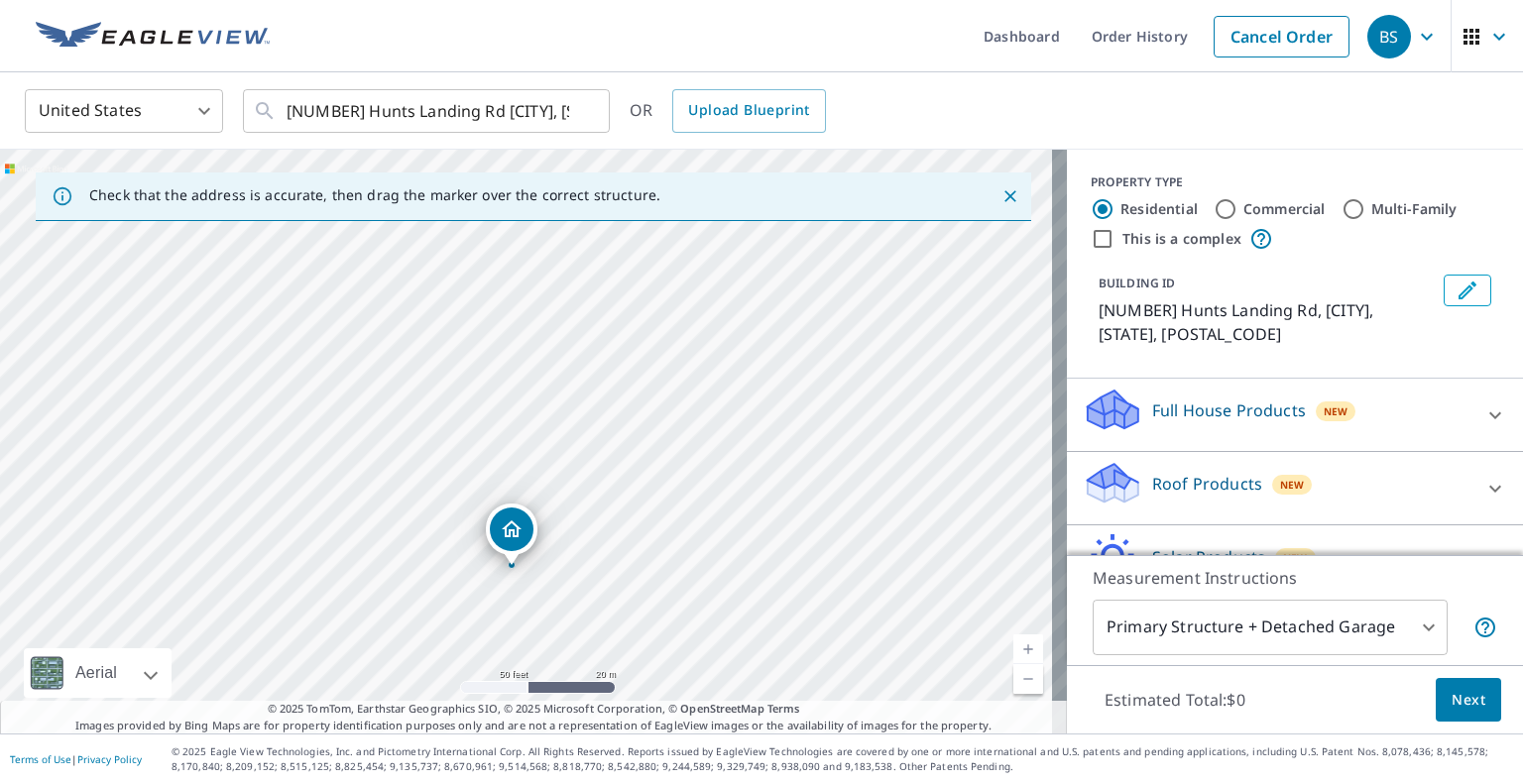 drag, startPoint x: 799, startPoint y: 510, endPoint x: 884, endPoint y: 378, distance: 157 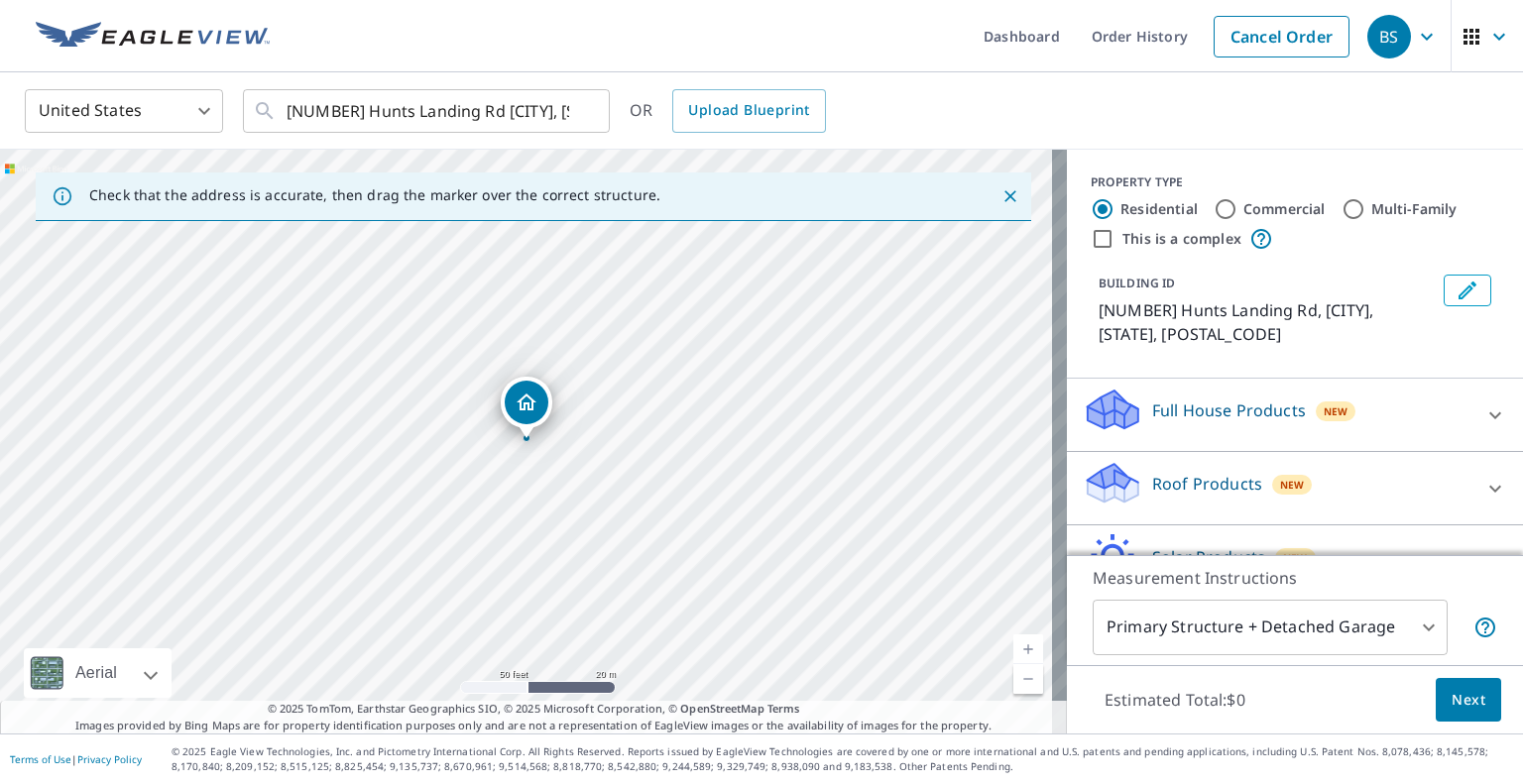 click at bounding box center [1028, 679] 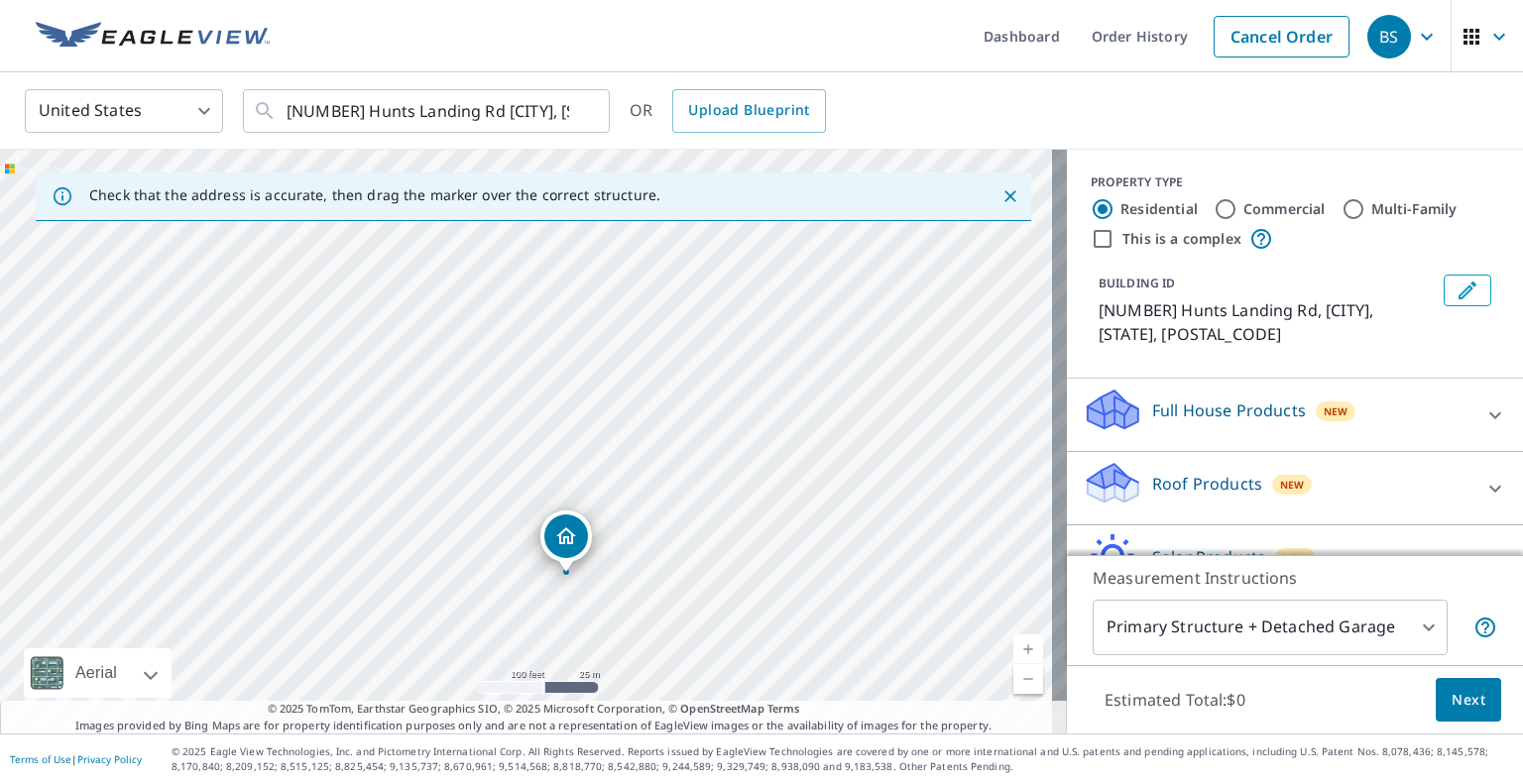 drag, startPoint x: 862, startPoint y: 349, endPoint x: 901, endPoint y: 483, distance: 139.56002 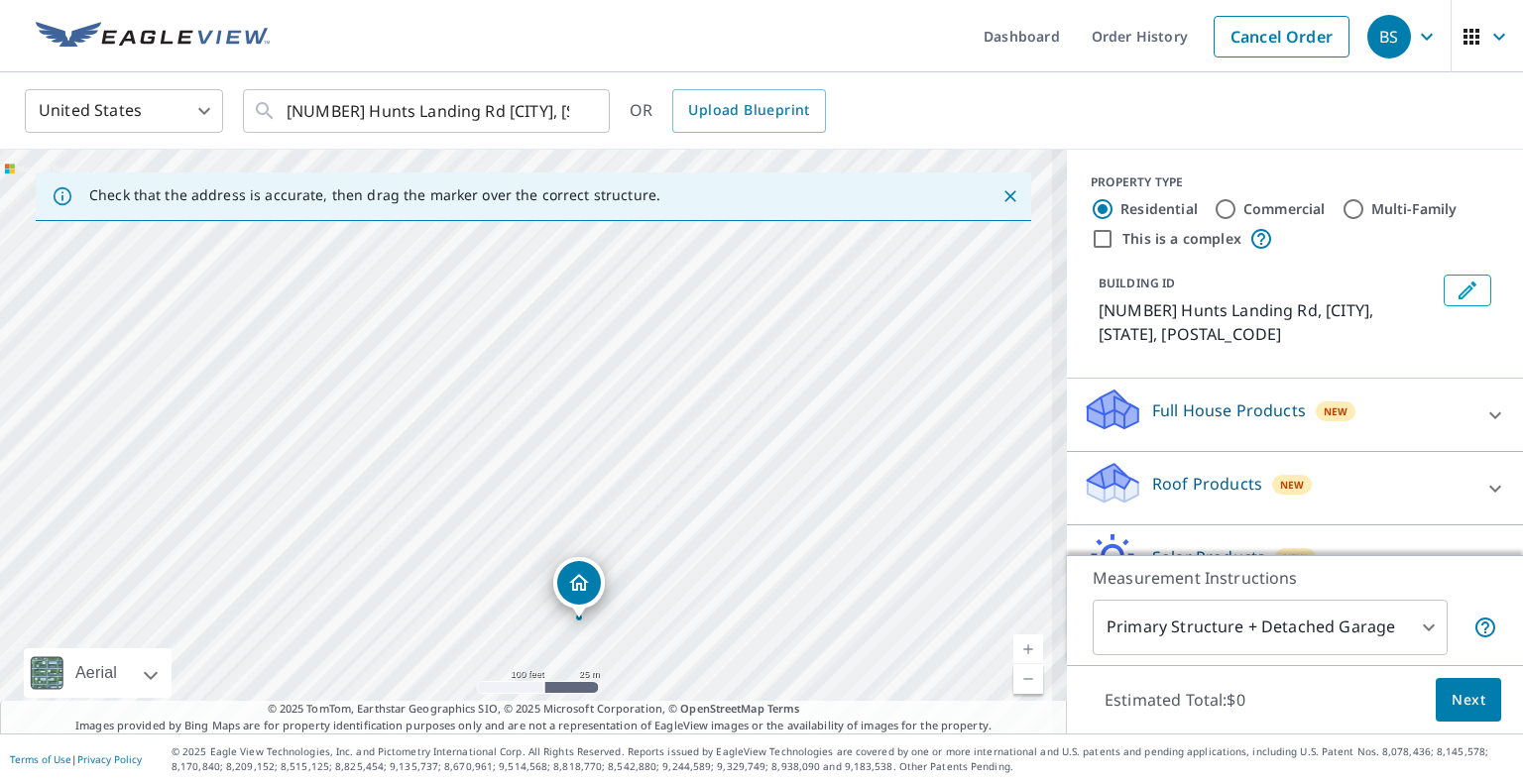 click at bounding box center [1028, 649] 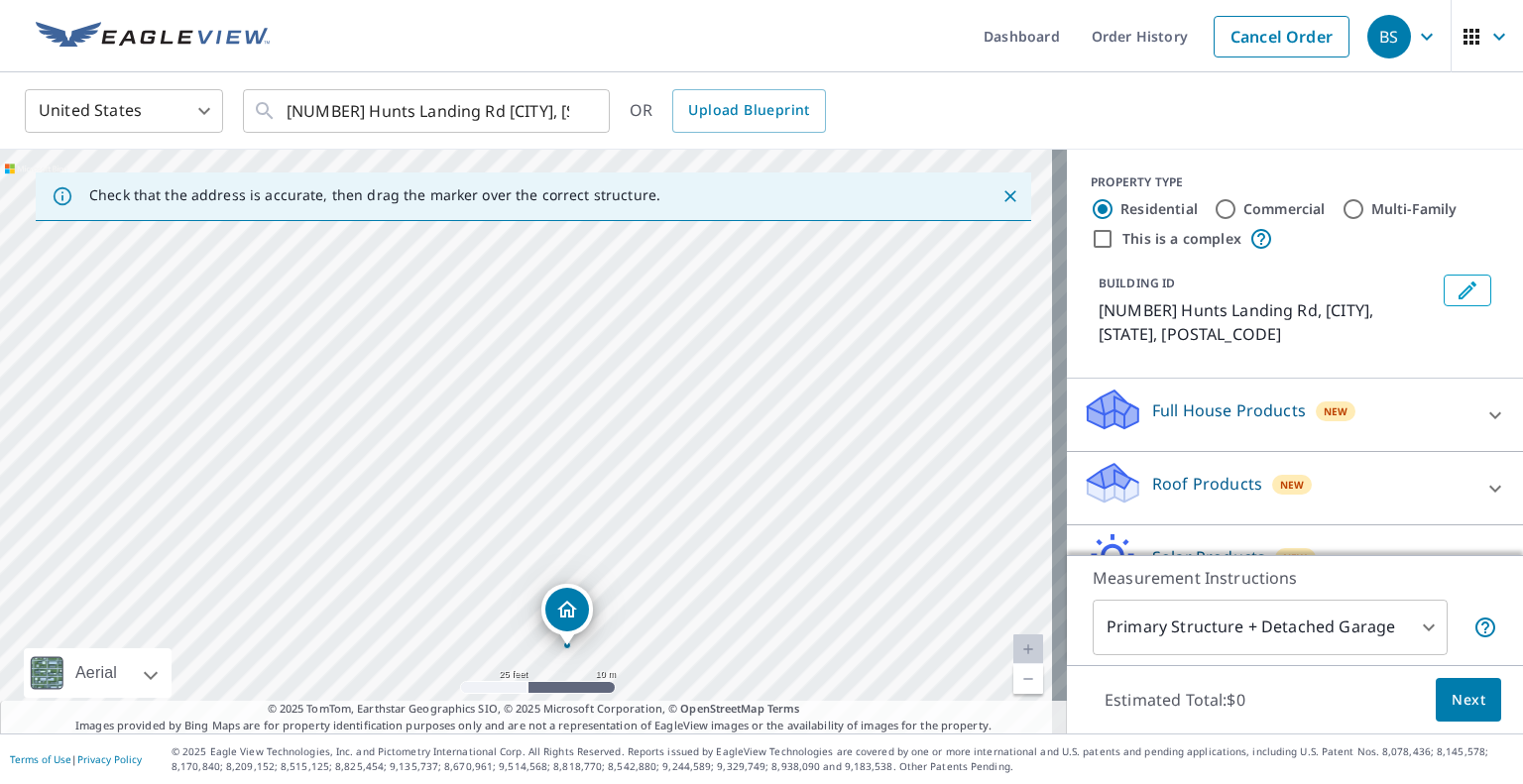 drag, startPoint x: 880, startPoint y: 553, endPoint x: 720, endPoint y: 66, distance: 512.61 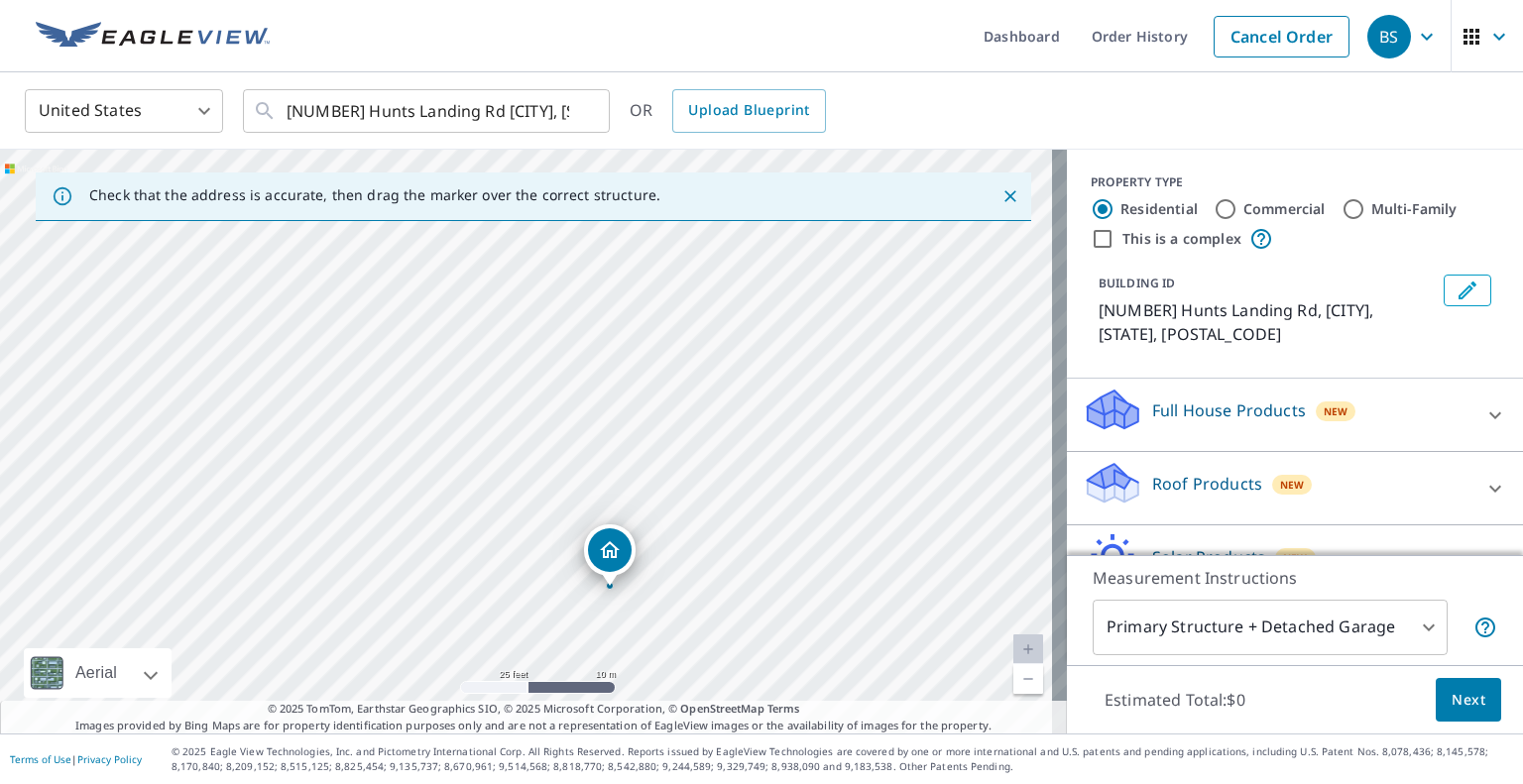 click on "[NUMBER] Hunts Landing Rd [CITY], [STATE] [POSTAL_CODE]" at bounding box center (533, 441) 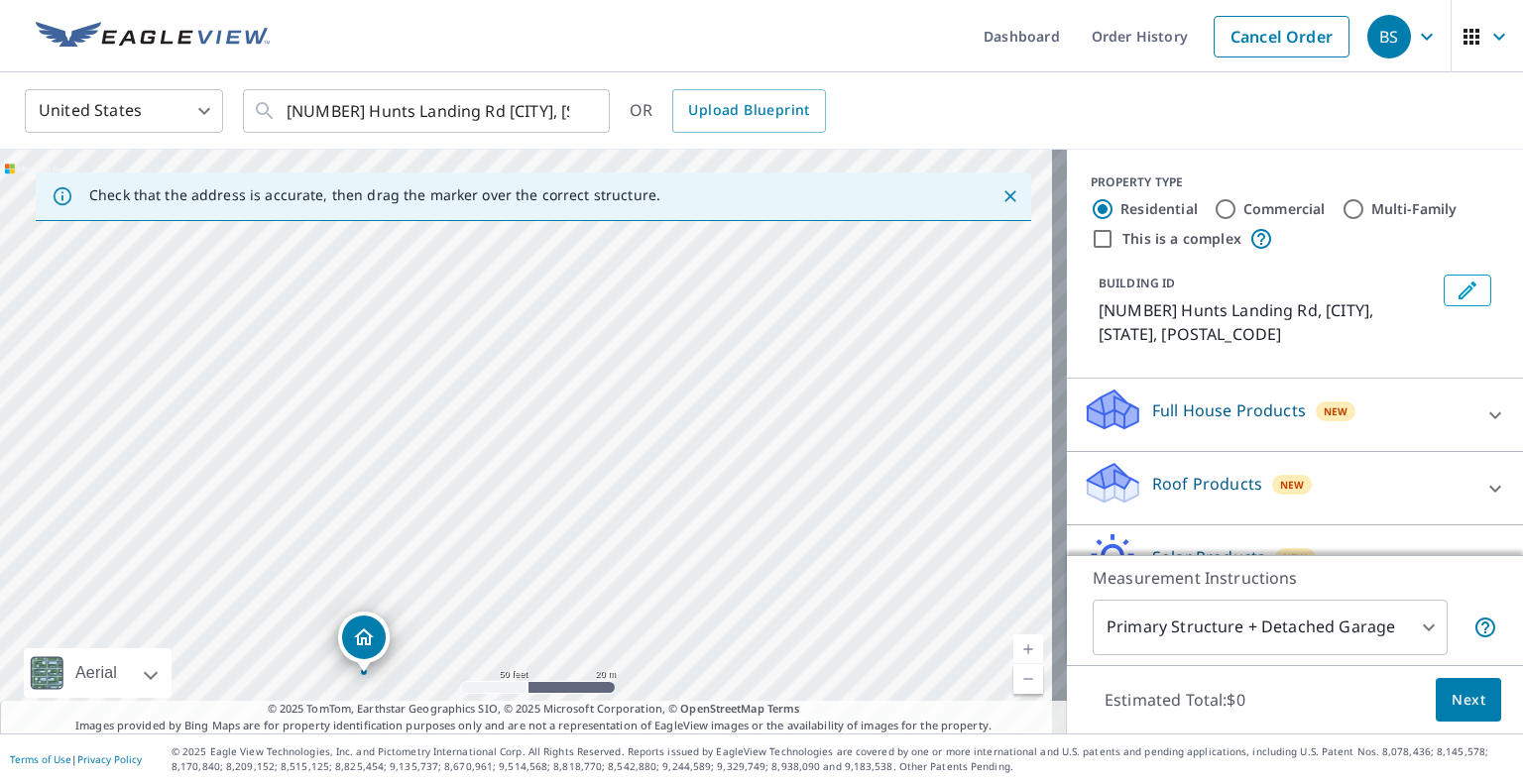 drag, startPoint x: 843, startPoint y: 365, endPoint x: 639, endPoint y: 524, distance: 258.64454 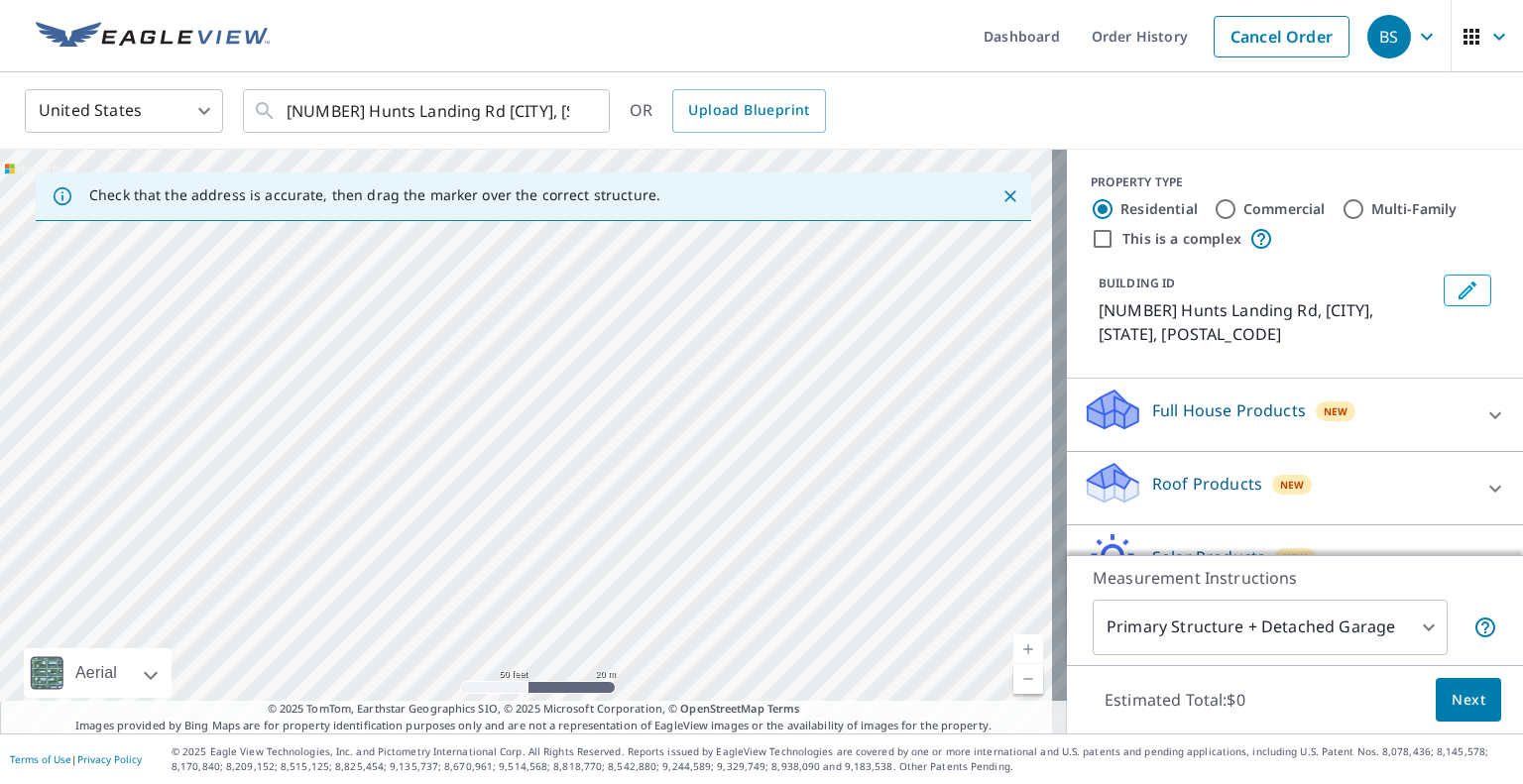 drag, startPoint x: 789, startPoint y: 360, endPoint x: 800, endPoint y: 563, distance: 203.2978 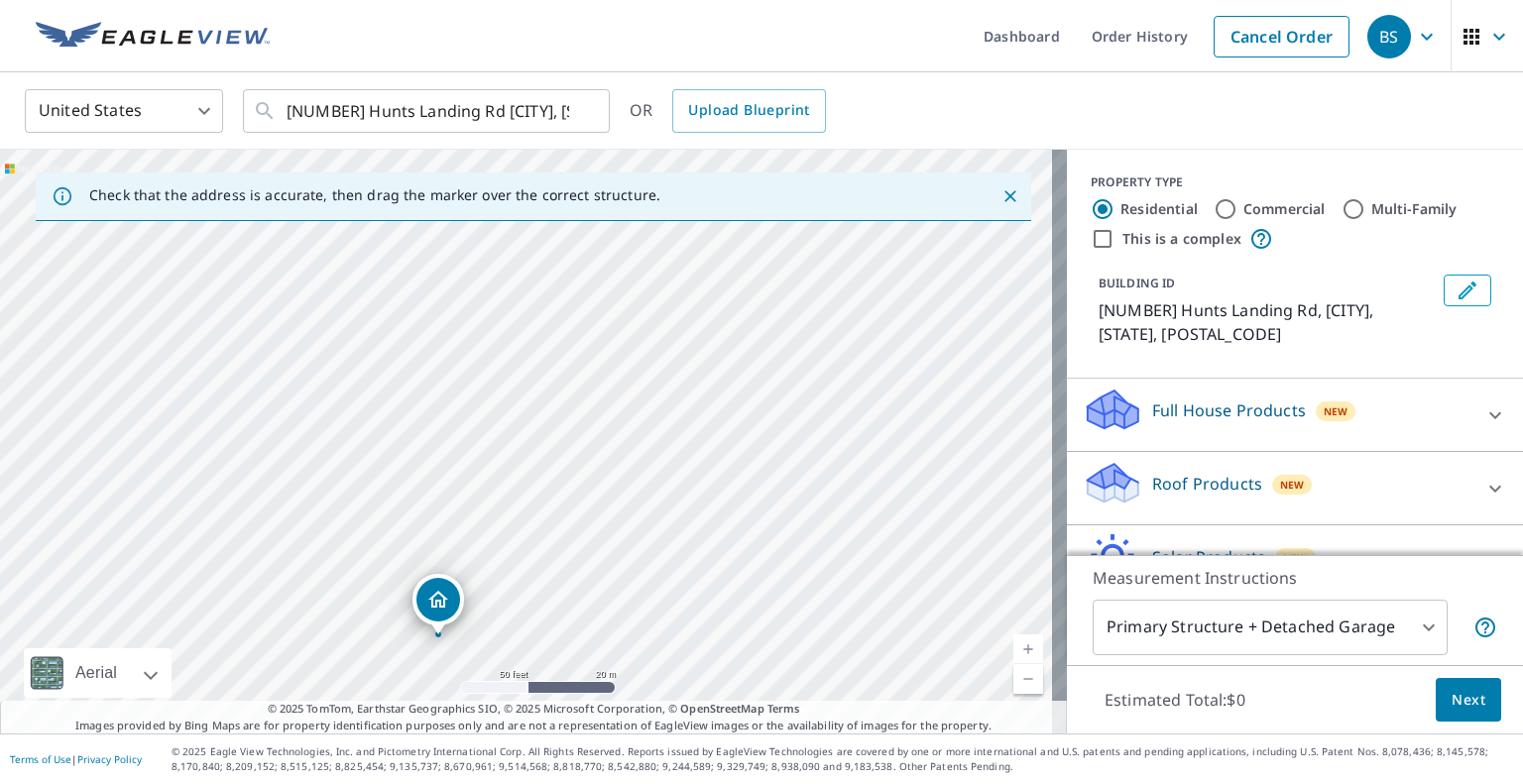 drag, startPoint x: 880, startPoint y: 615, endPoint x: 972, endPoint y: 182, distance: 442.6658 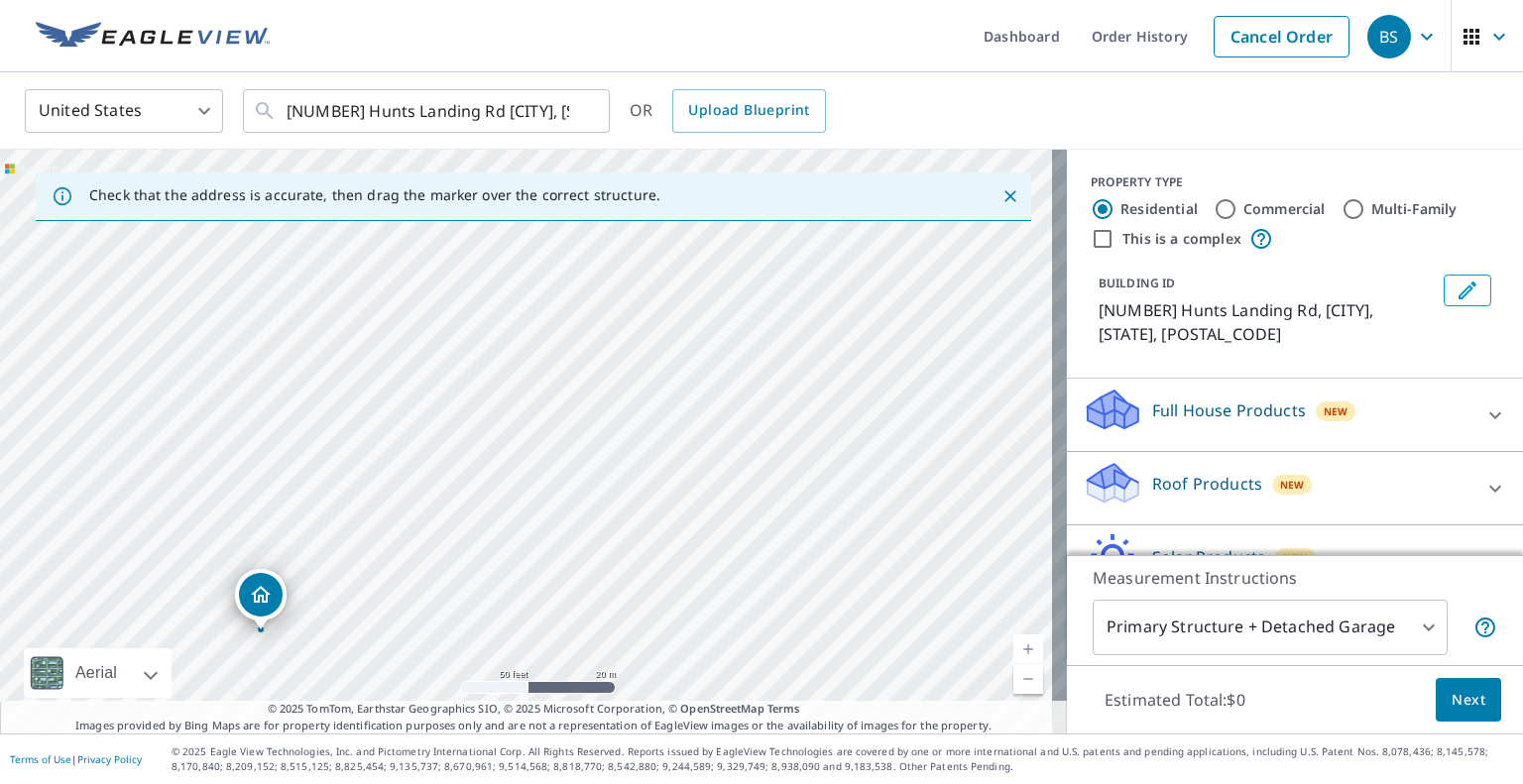 click on "Check that the address is accurate, then drag the marker over the correct structure." at bounding box center [533, 196] 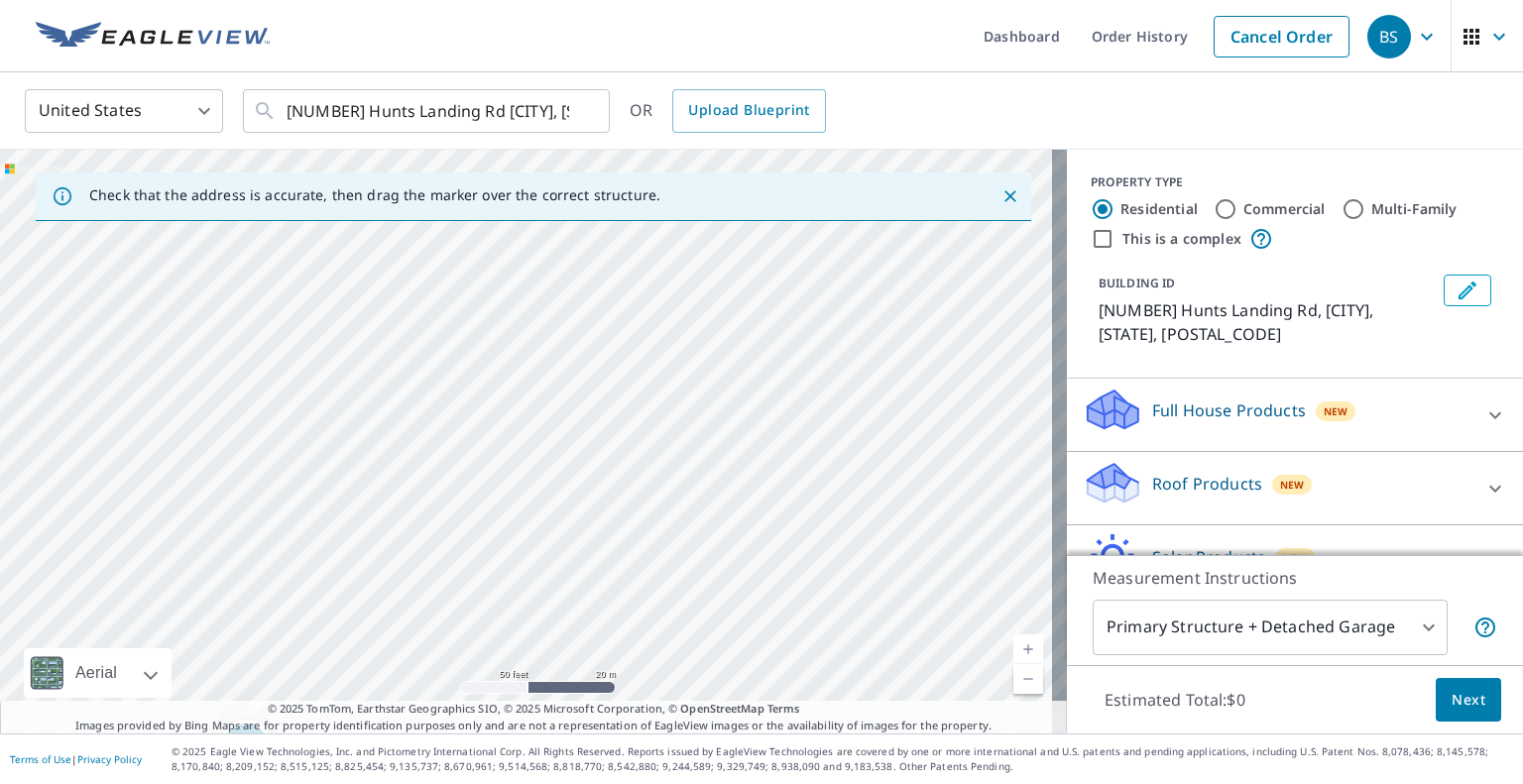 click on "[NUMBER] Hunts Landing Rd [CITY], [STATE] [POSTAL_CODE]" at bounding box center [533, 441] 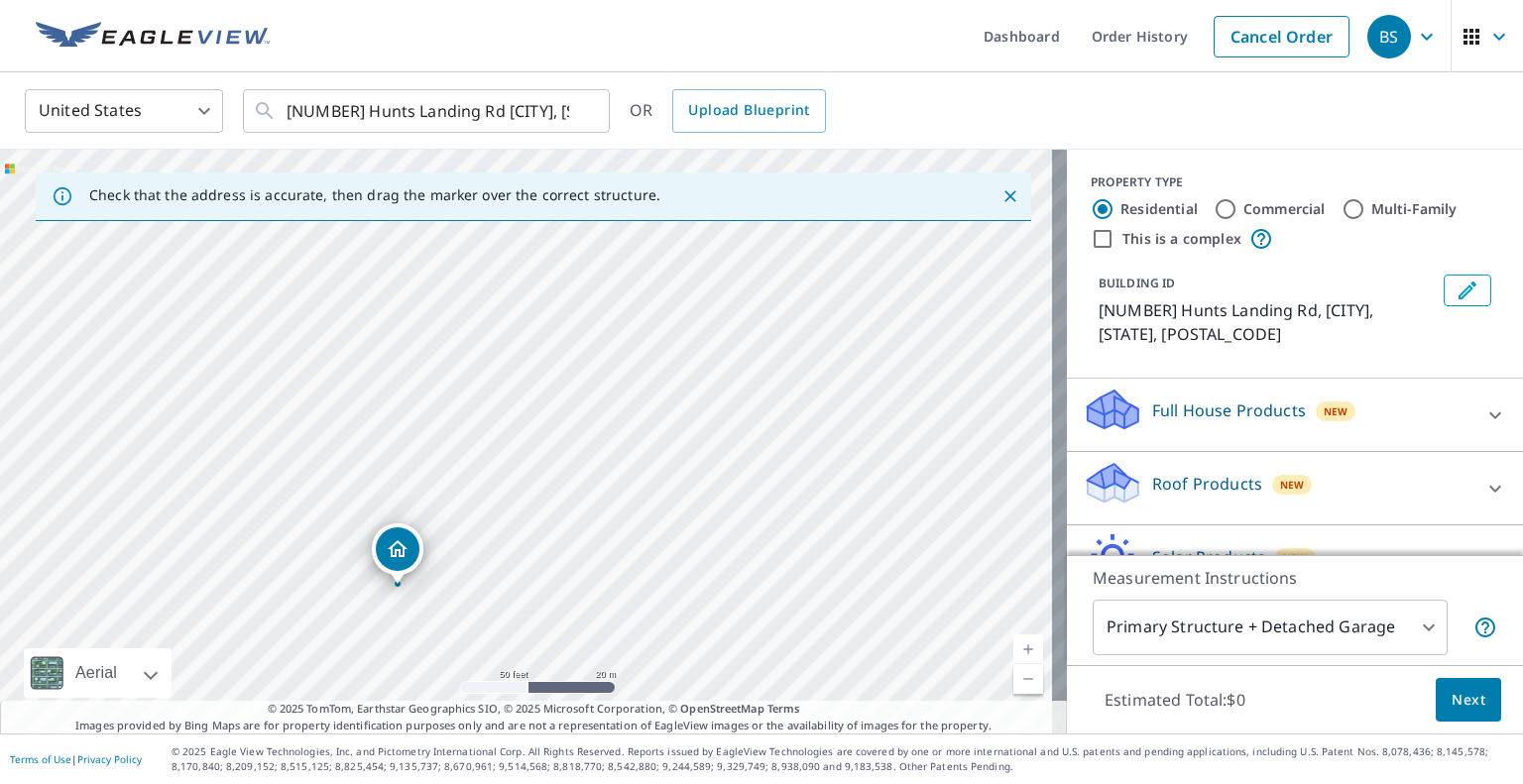 drag, startPoint x: 665, startPoint y: 513, endPoint x: 817, endPoint y: 317, distance: 248.03226 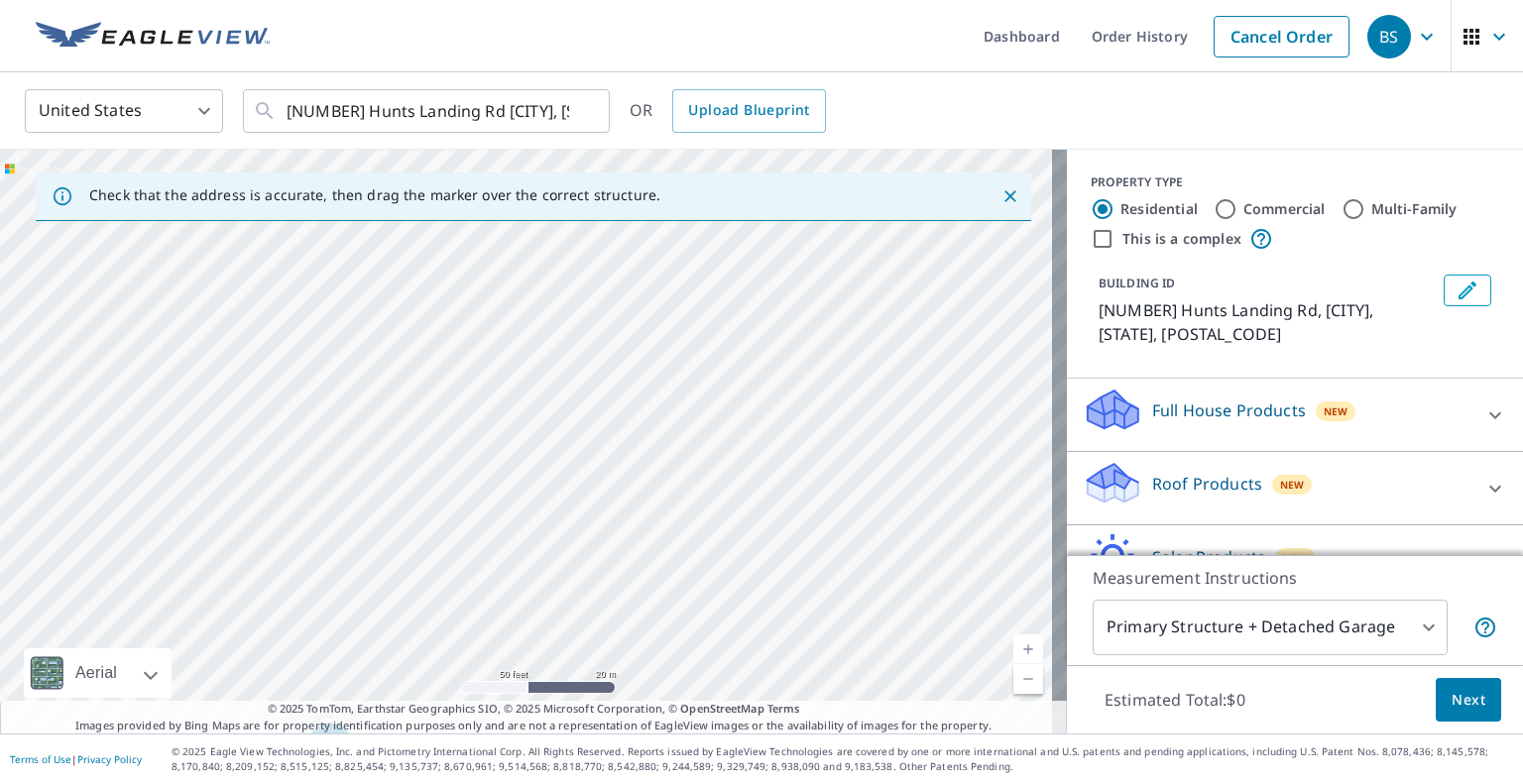 drag, startPoint x: 782, startPoint y: 363, endPoint x: 715, endPoint y: 558, distance: 206.18923 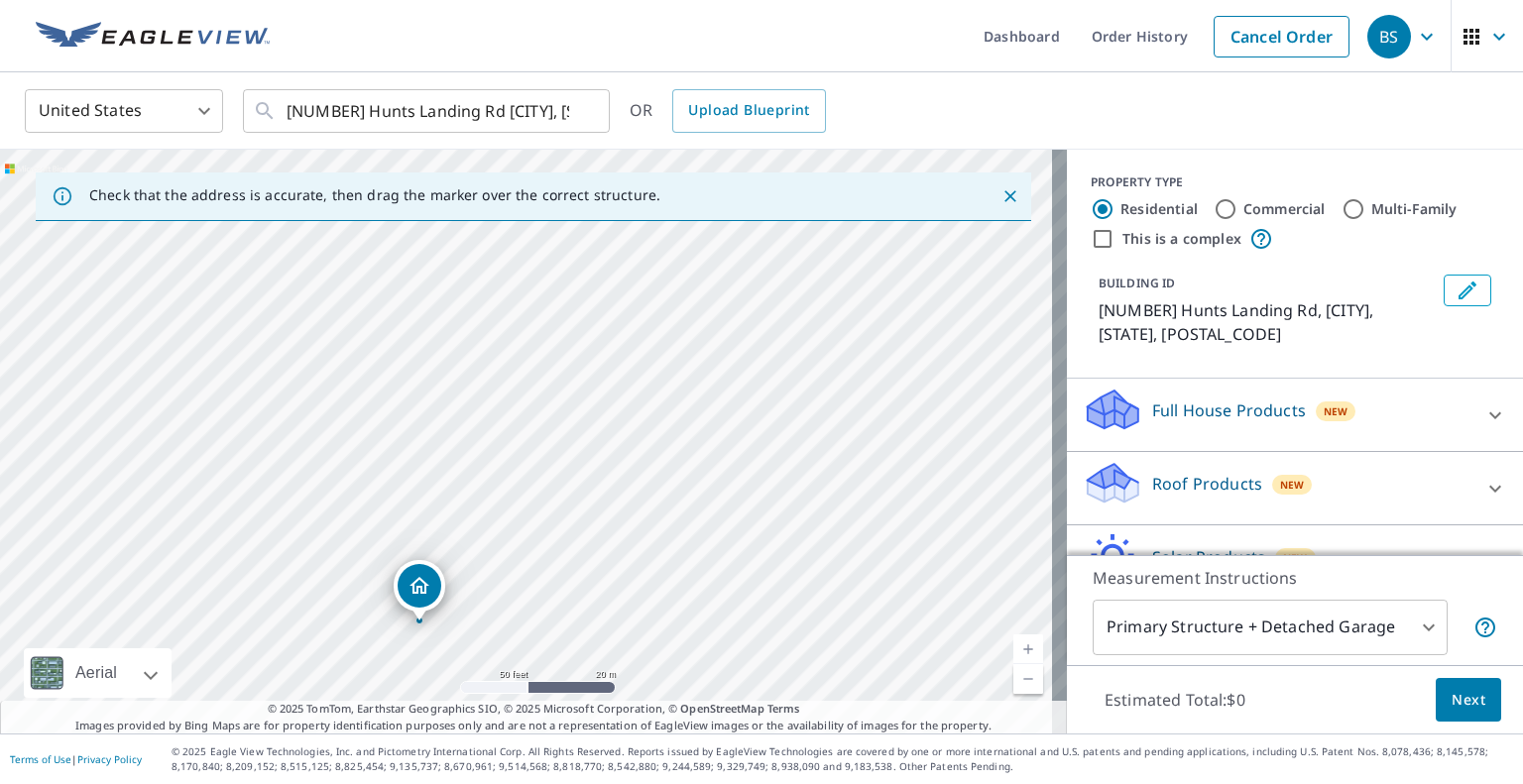 drag, startPoint x: 715, startPoint y: 558, endPoint x: 804, endPoint y: 399, distance: 182.21416 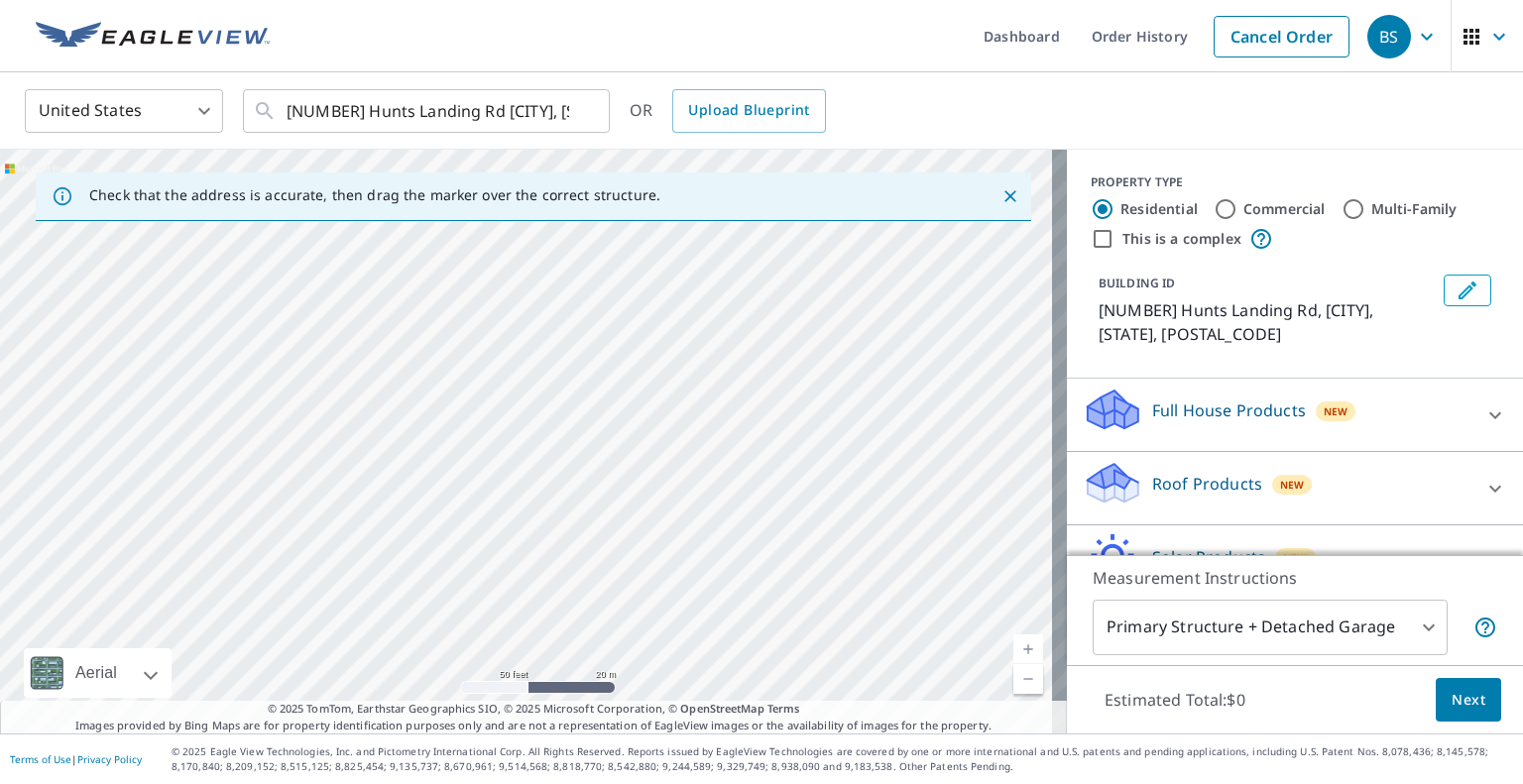 drag, startPoint x: 799, startPoint y: 355, endPoint x: 773, endPoint y: 588, distance: 234.44616 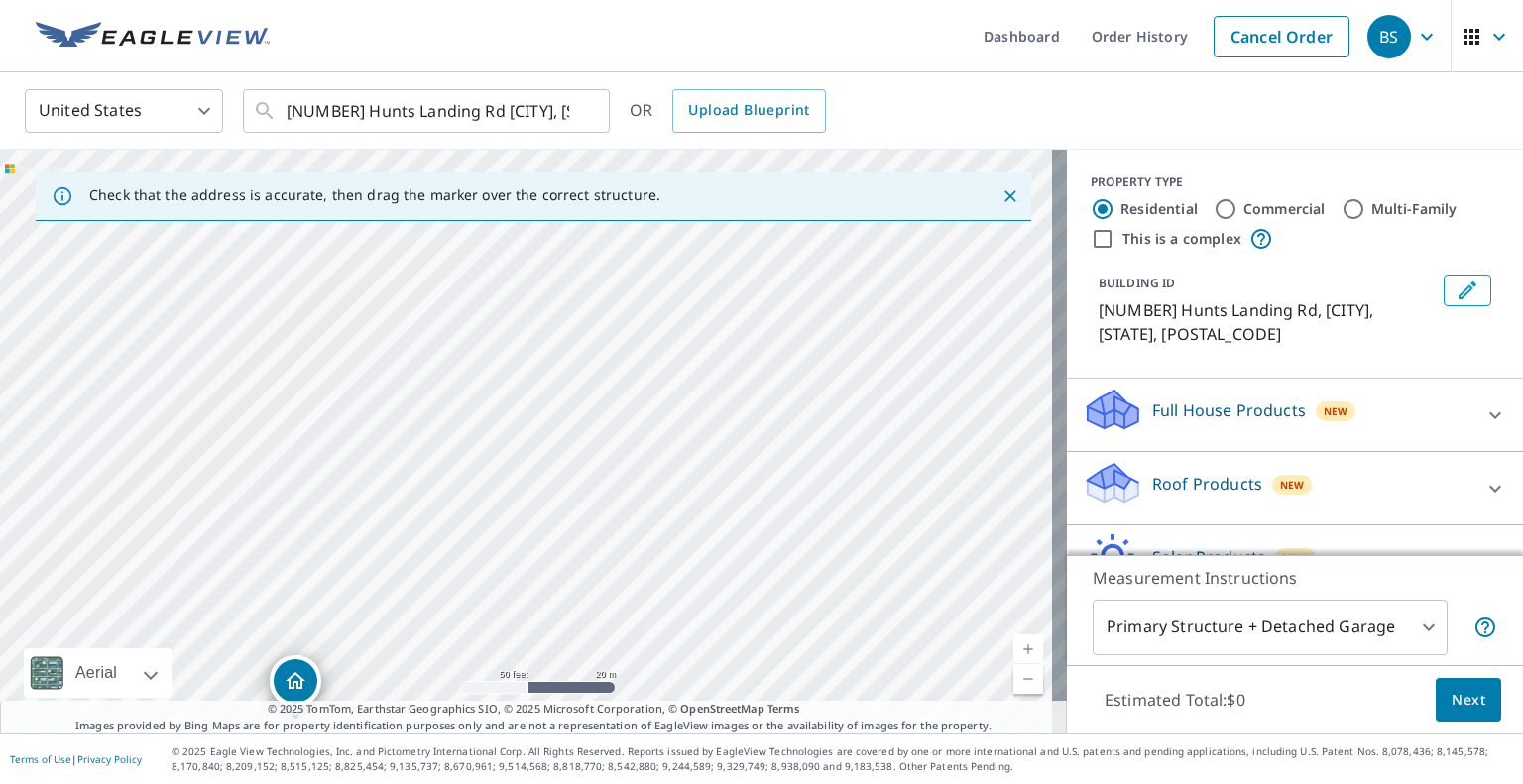 drag, startPoint x: 855, startPoint y: 557, endPoint x: 865, endPoint y: 392, distance: 165.30275 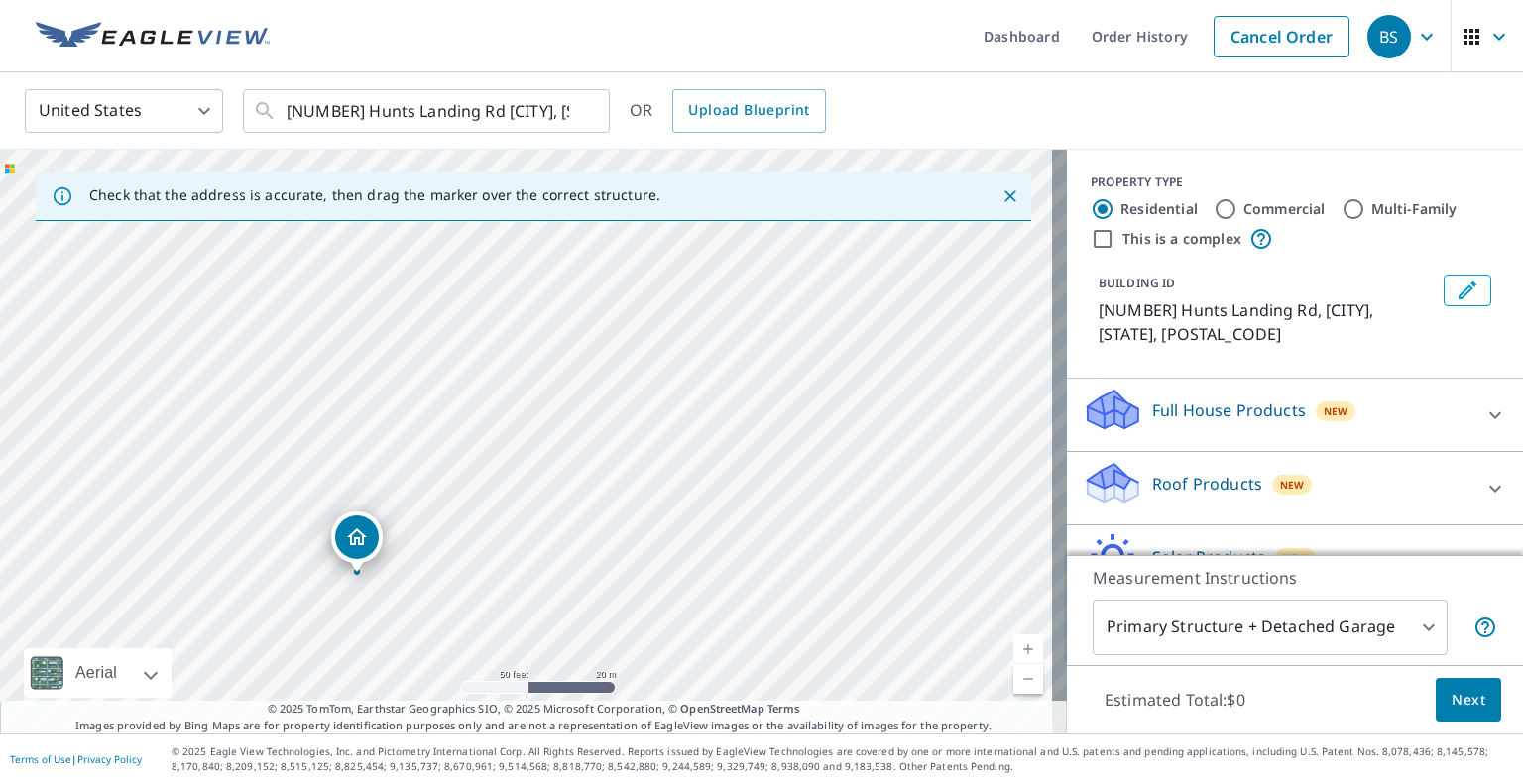 drag, startPoint x: 809, startPoint y: 496, endPoint x: 873, endPoint y: 352, distance: 157.58172 